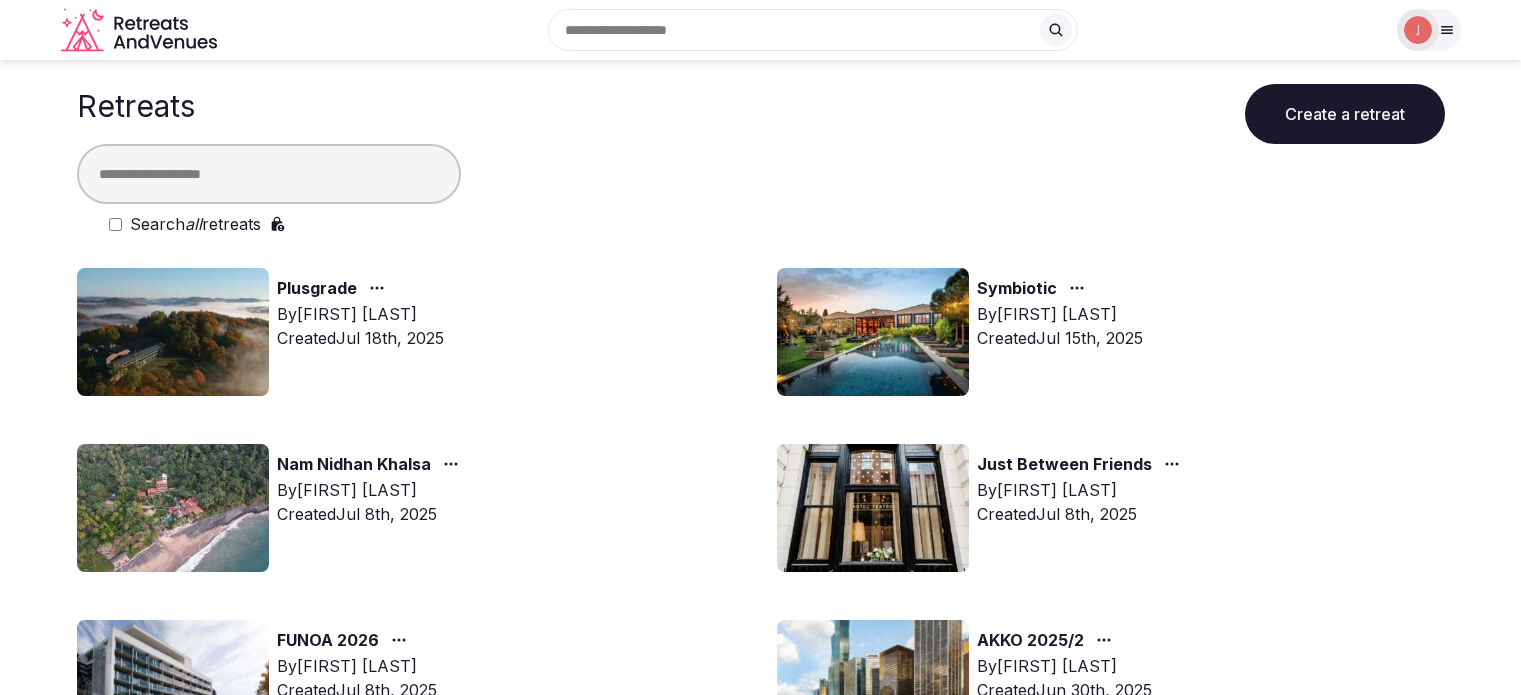 scroll, scrollTop: 0, scrollLeft: 0, axis: both 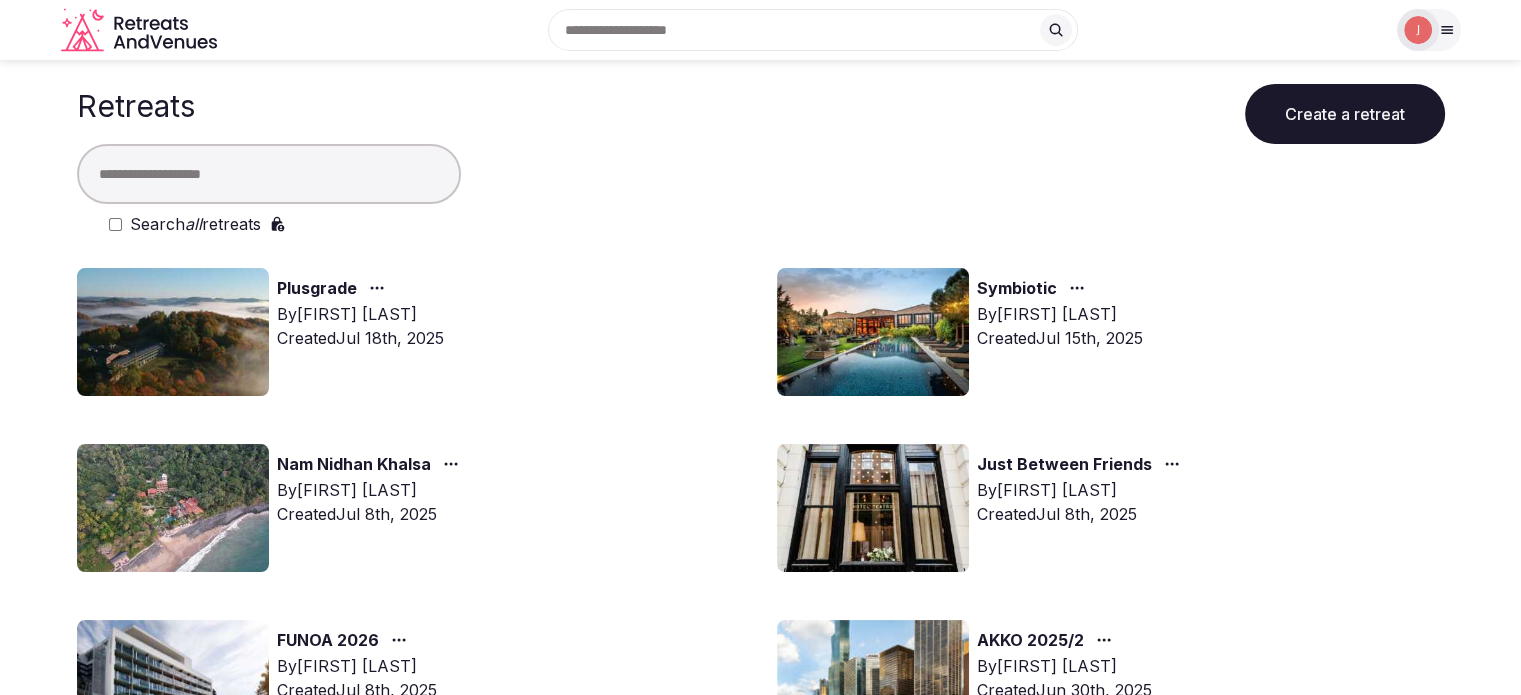 click at bounding box center [269, 174] 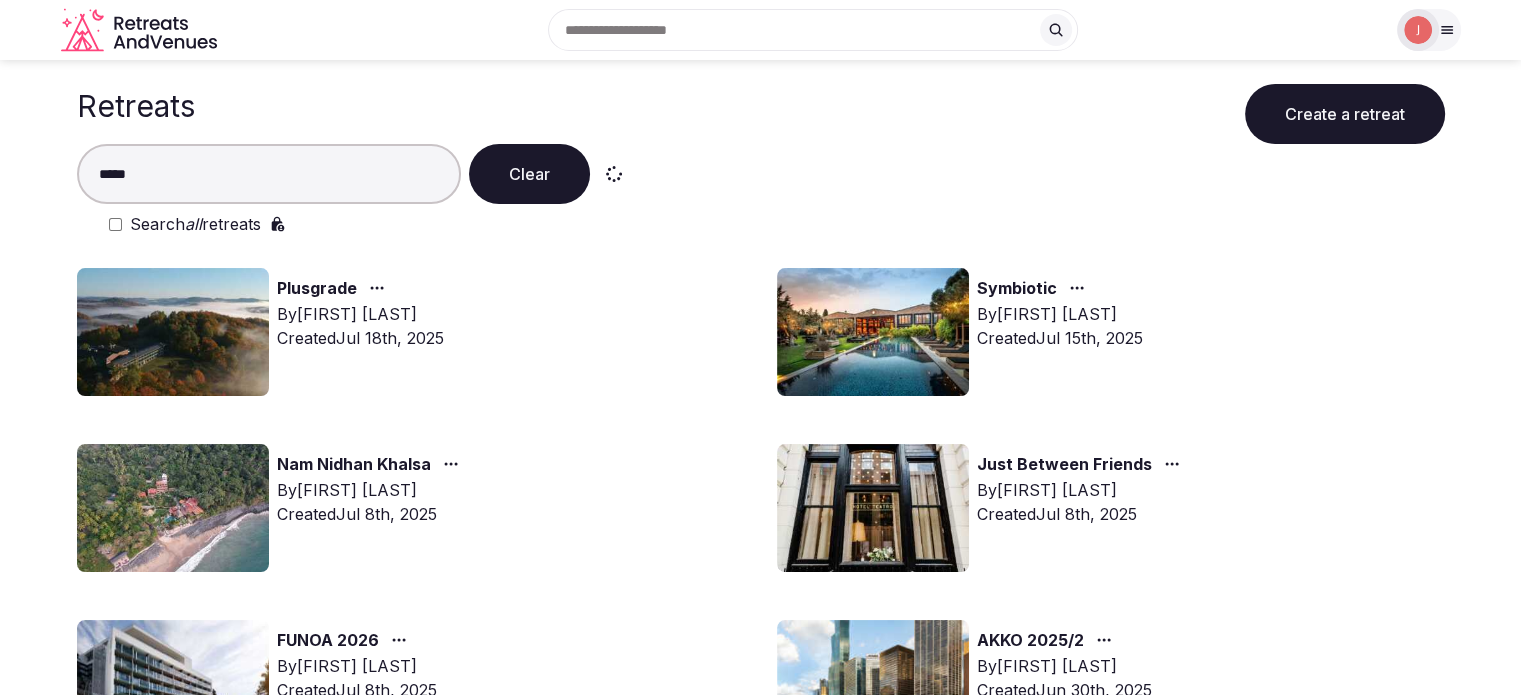 type on "*****" 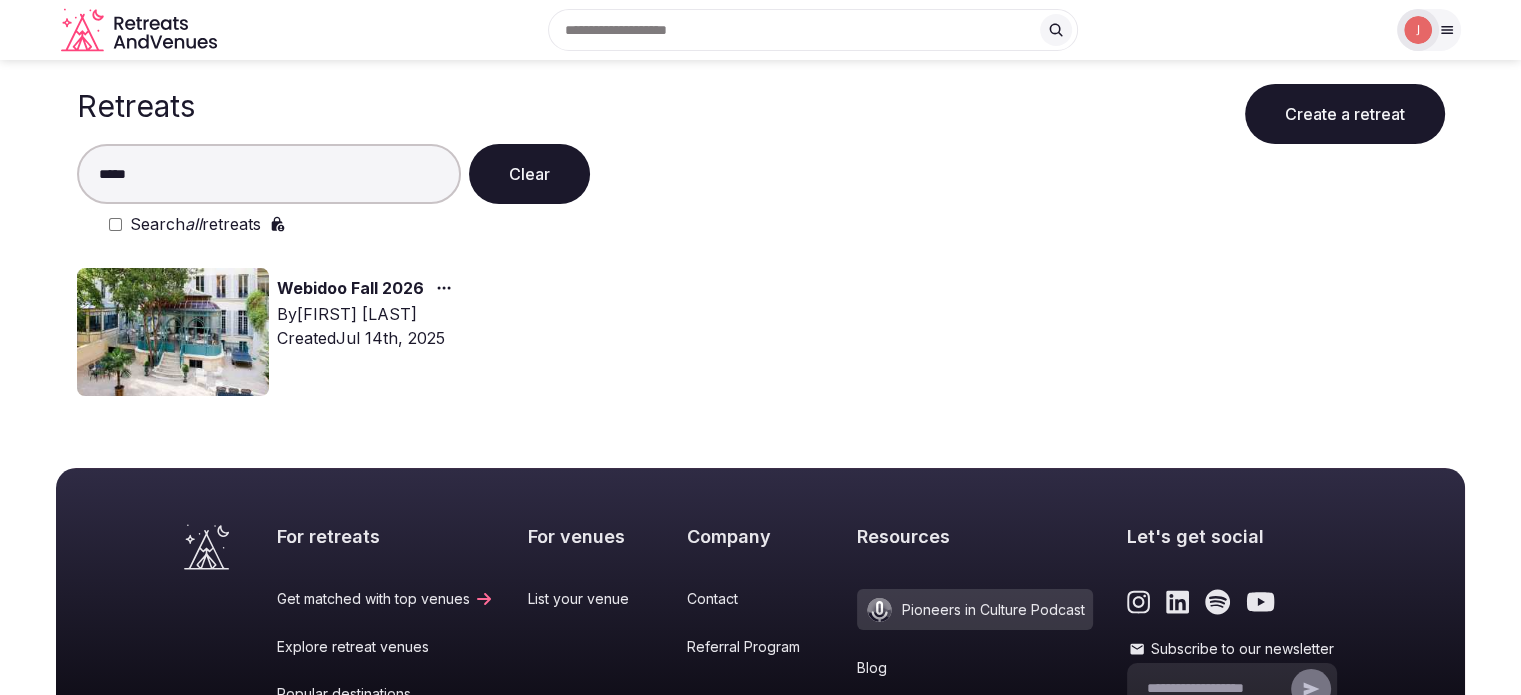 click on "Webidoo Fall 2026" at bounding box center [350, 289] 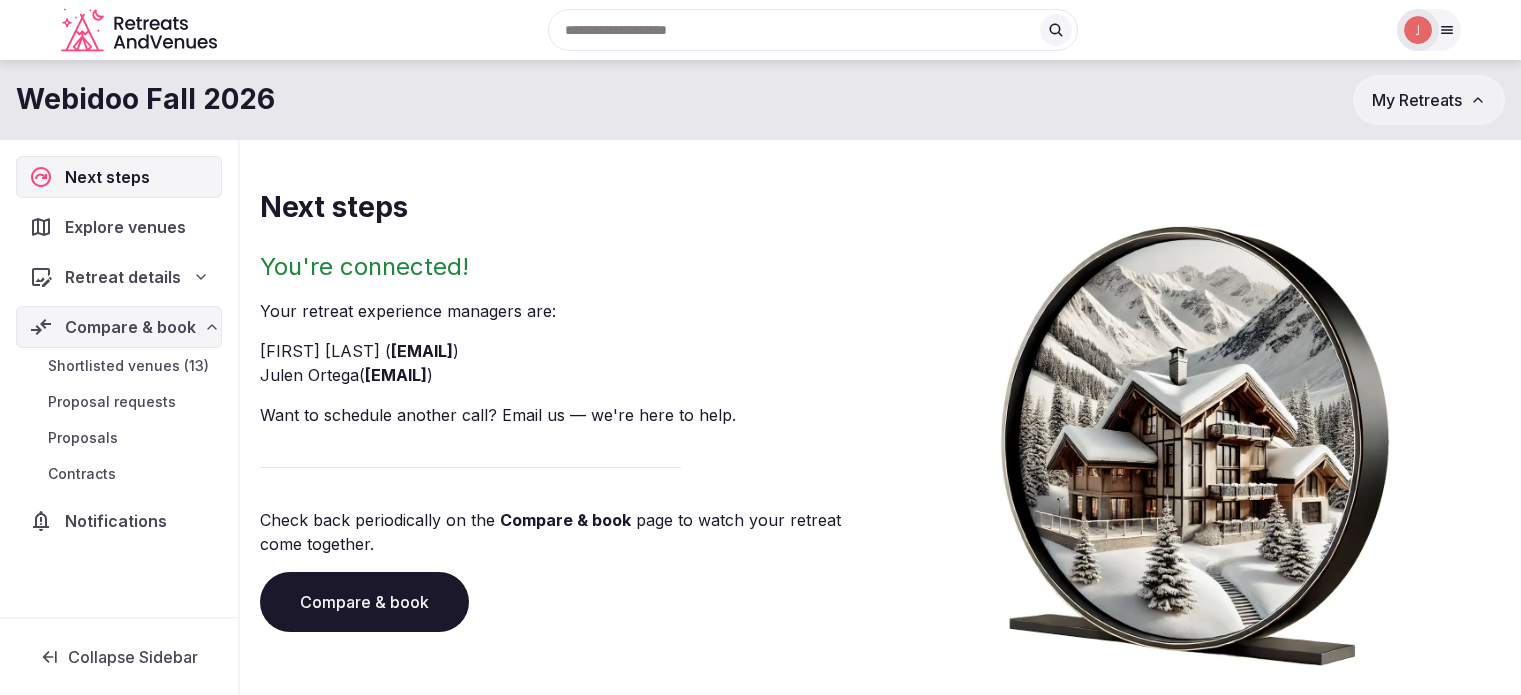 scroll, scrollTop: 0, scrollLeft: 0, axis: both 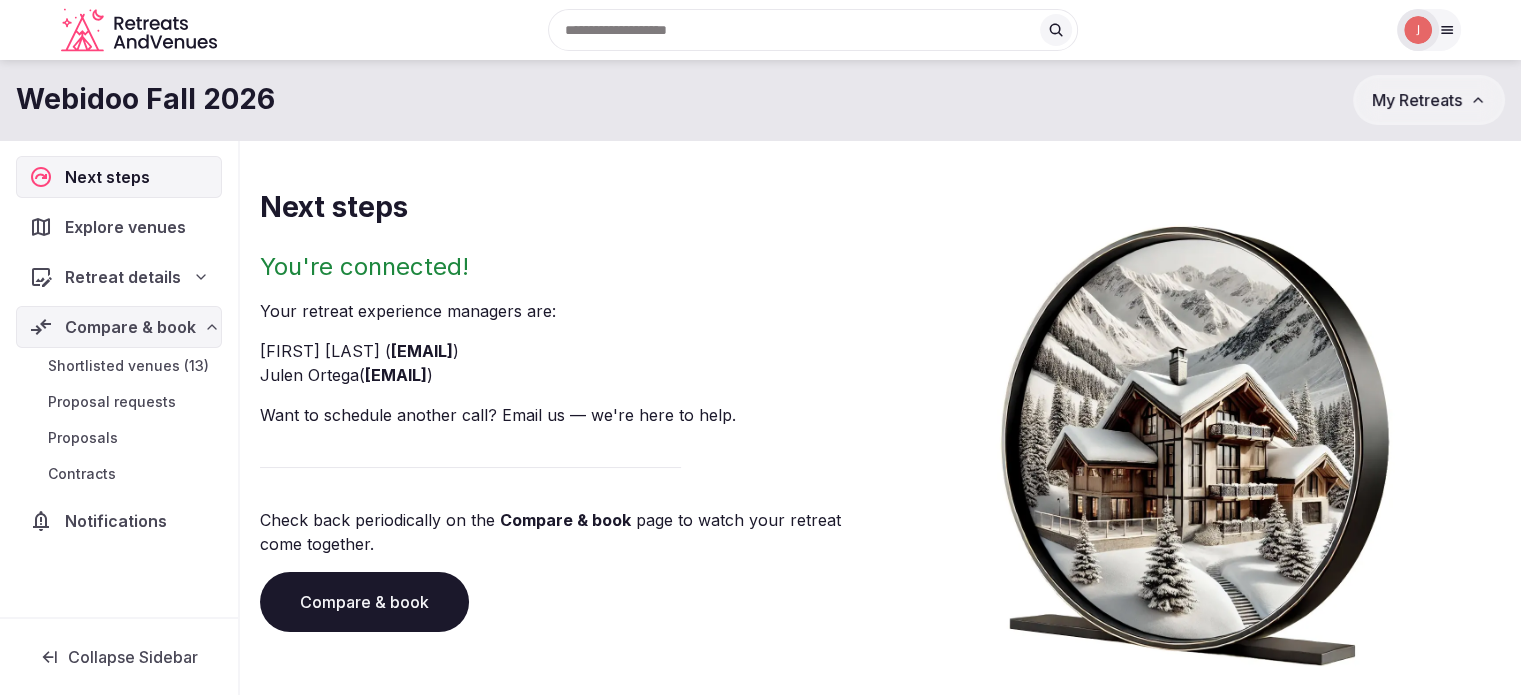 click on "Shortlisted venues (13)" at bounding box center (128, 366) 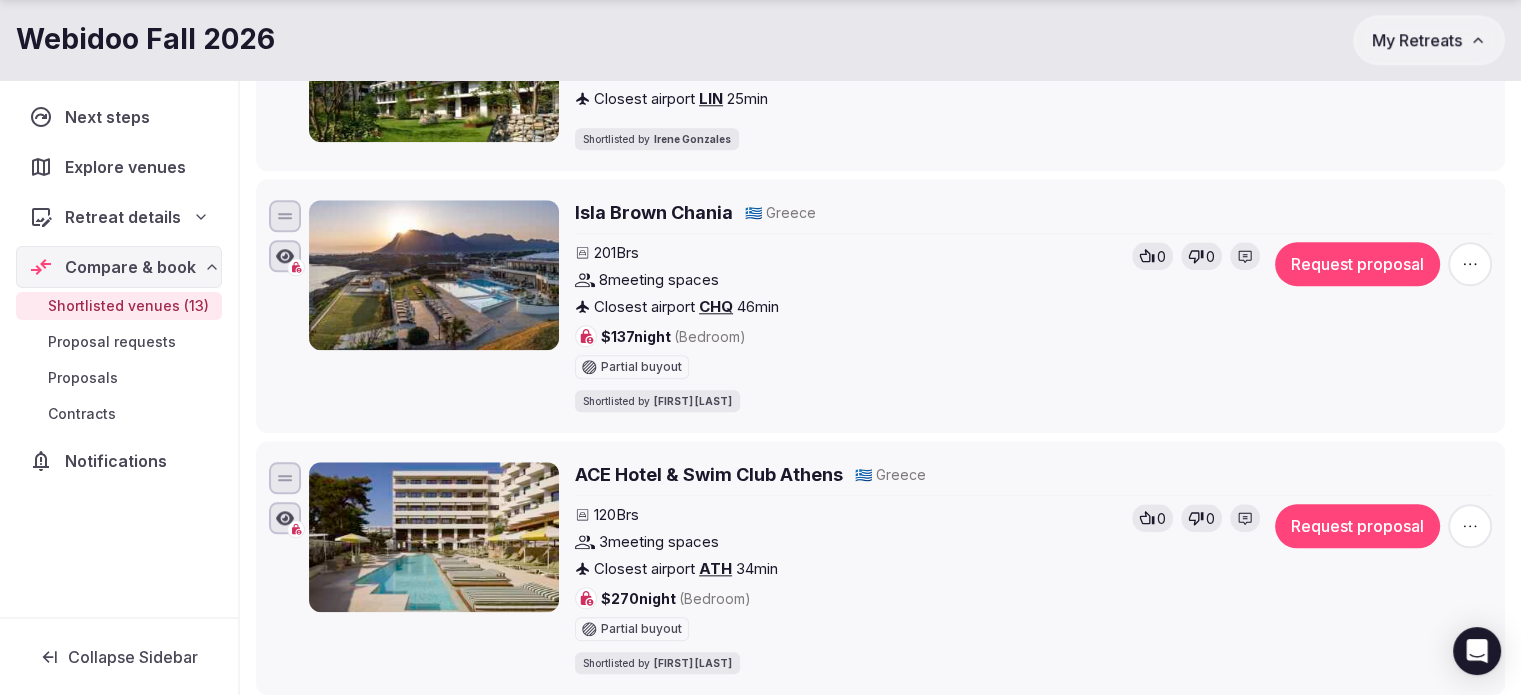 scroll, scrollTop: 2040, scrollLeft: 0, axis: vertical 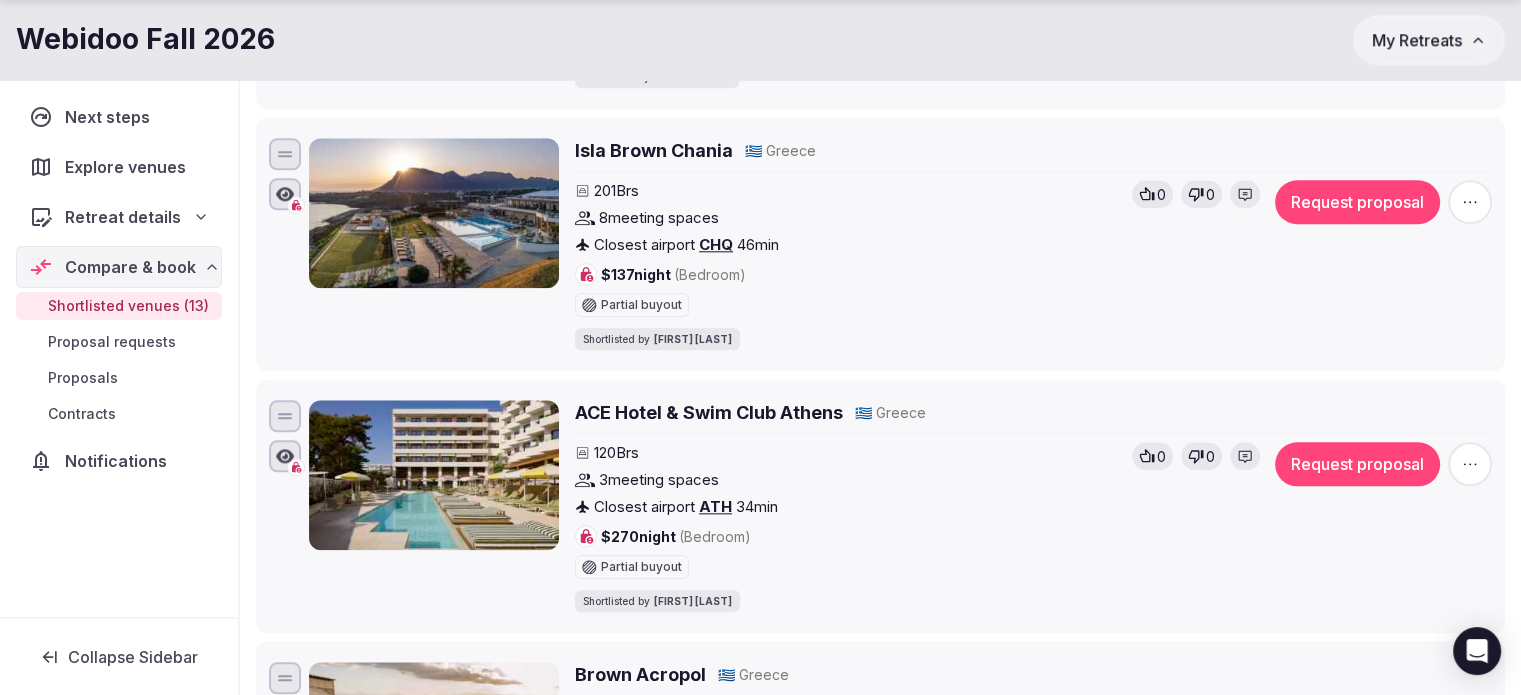 click on "My Retreats" at bounding box center [1429, 40] 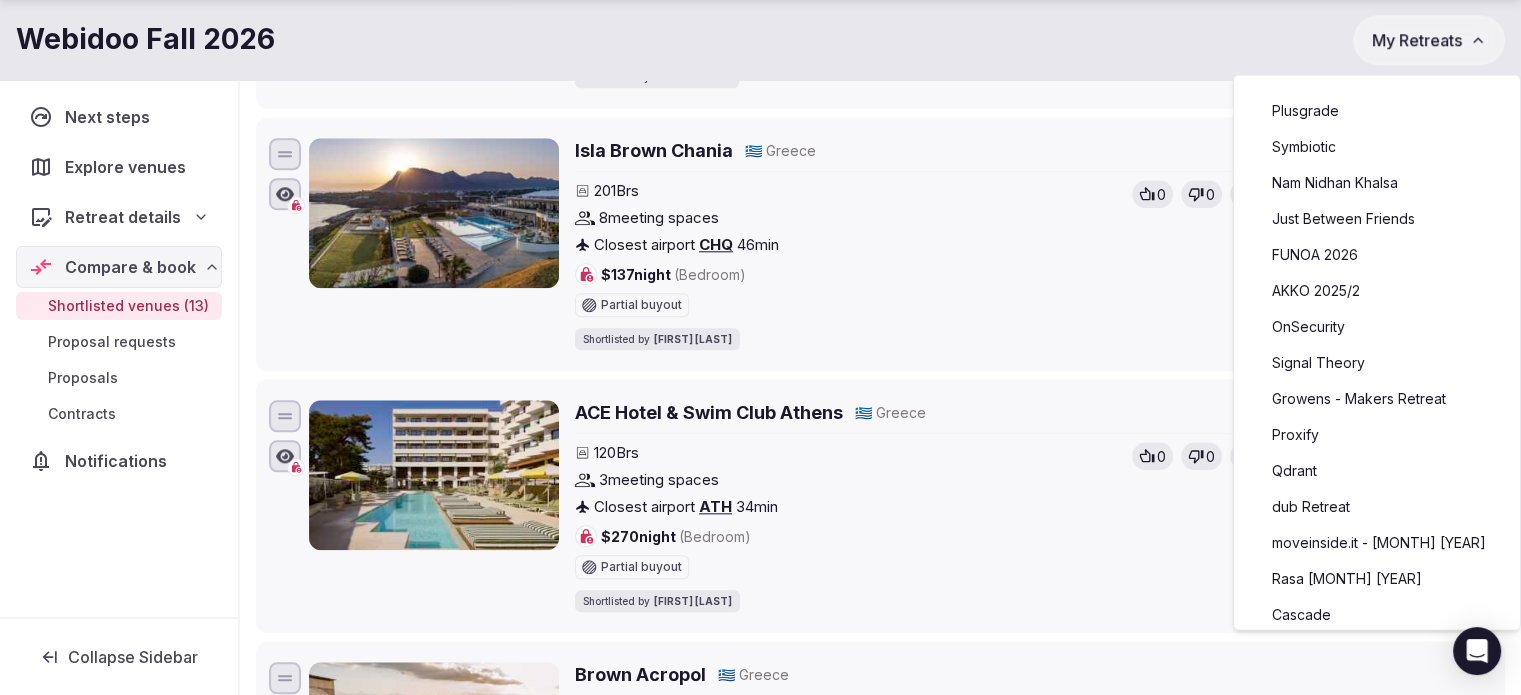 click on "My Retreats" at bounding box center (1429, 40) 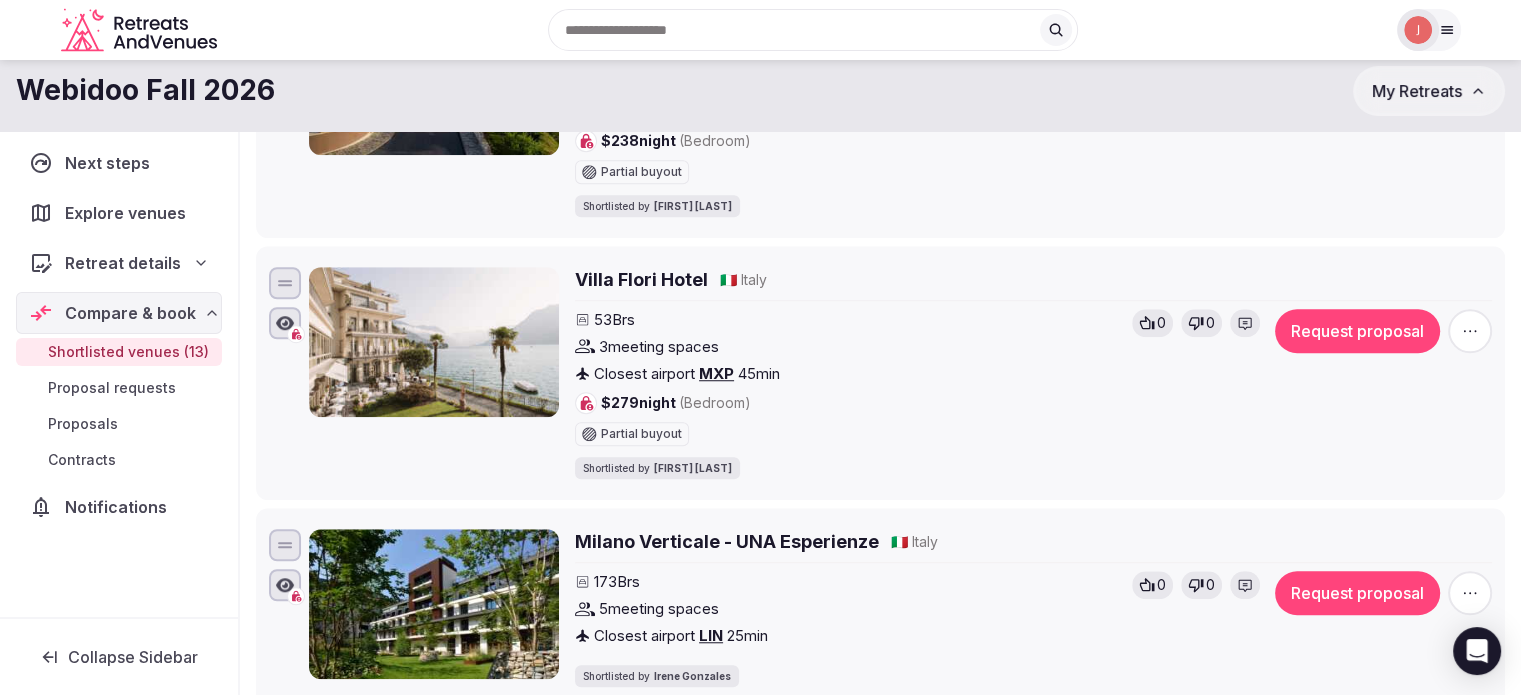 scroll, scrollTop: 1440, scrollLeft: 0, axis: vertical 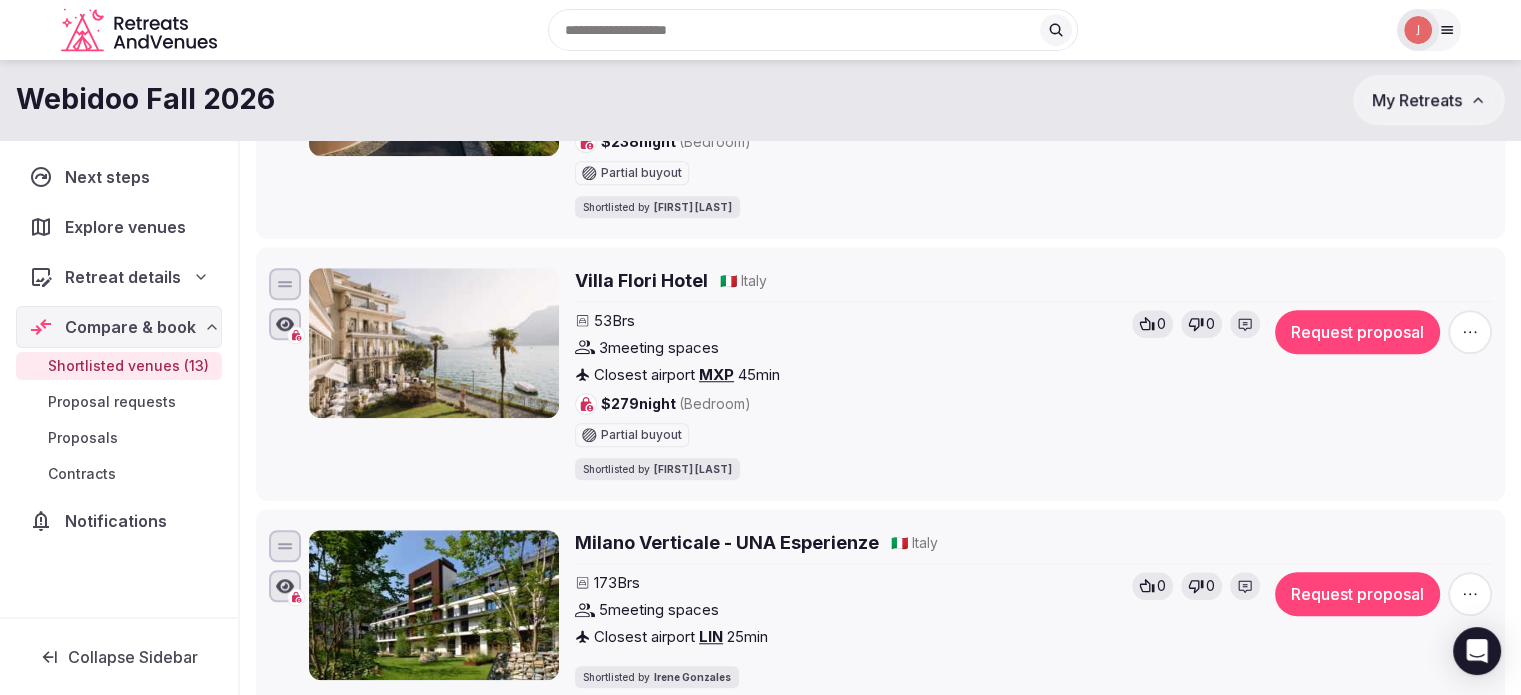 click at bounding box center [1418, 30] 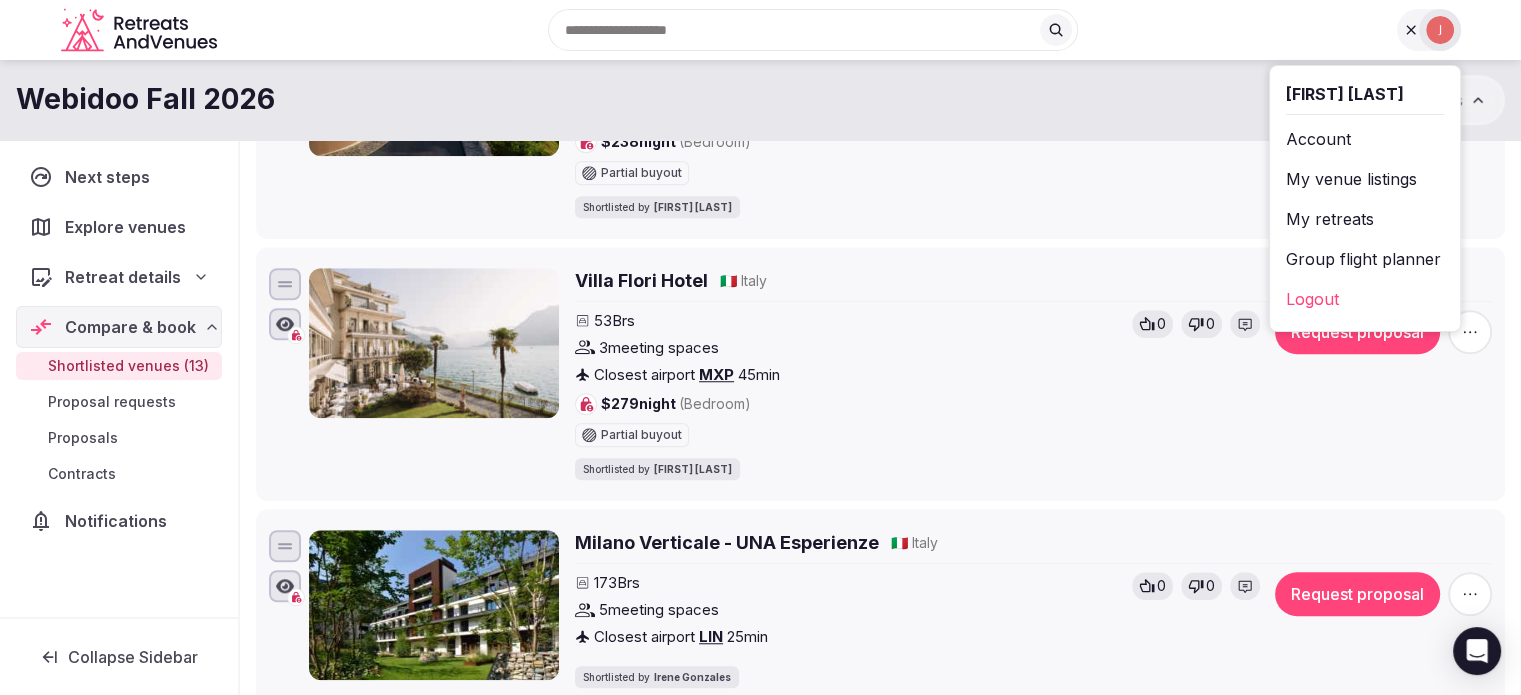 click on "My retreats" at bounding box center [1365, 219] 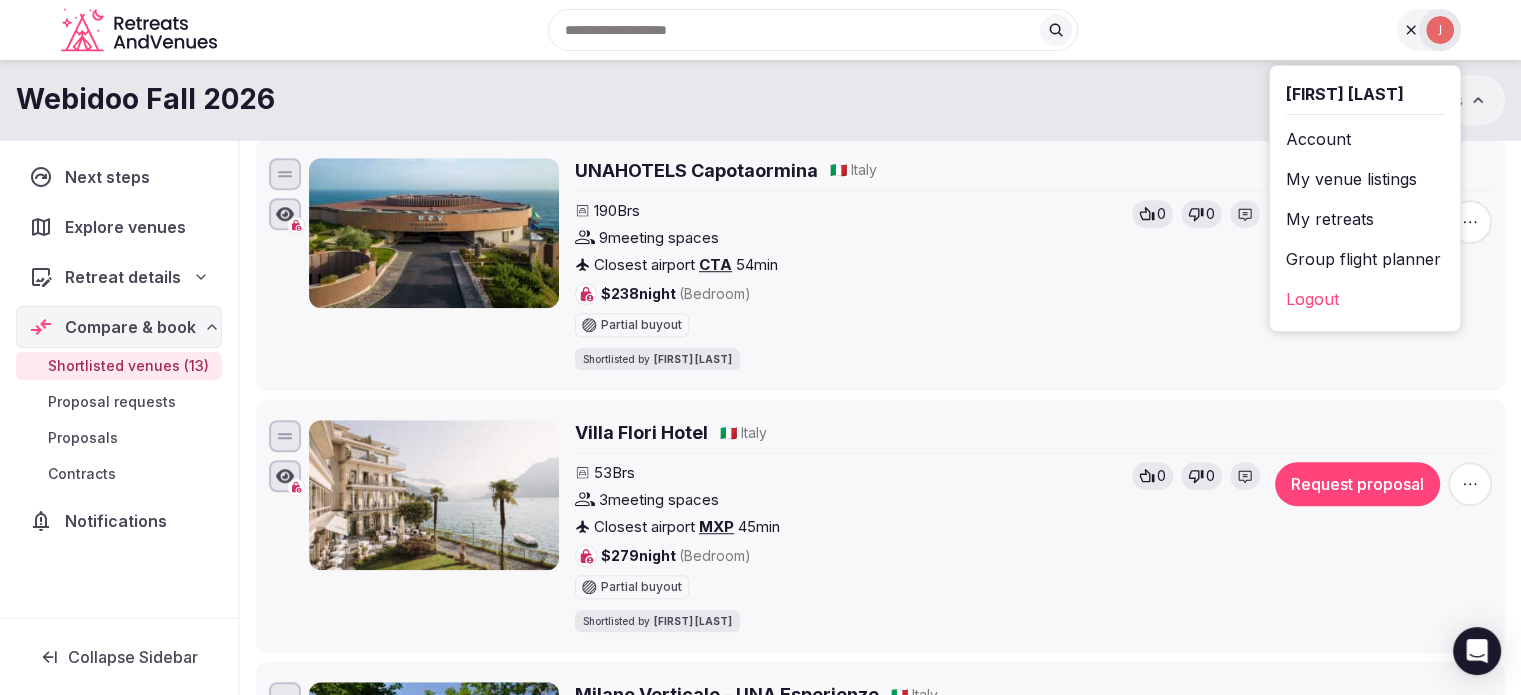 scroll, scrollTop: 840, scrollLeft: 0, axis: vertical 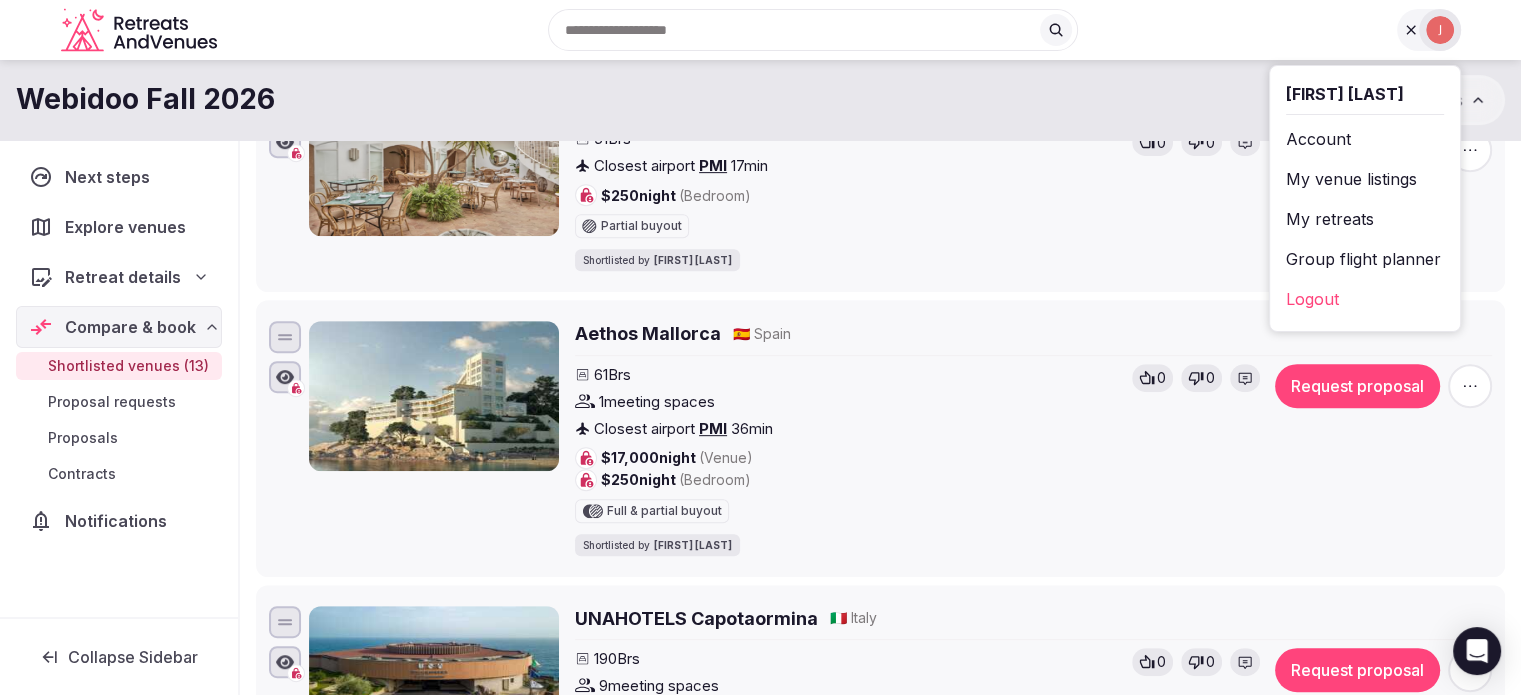 click on "My retreats" at bounding box center [1365, 219] 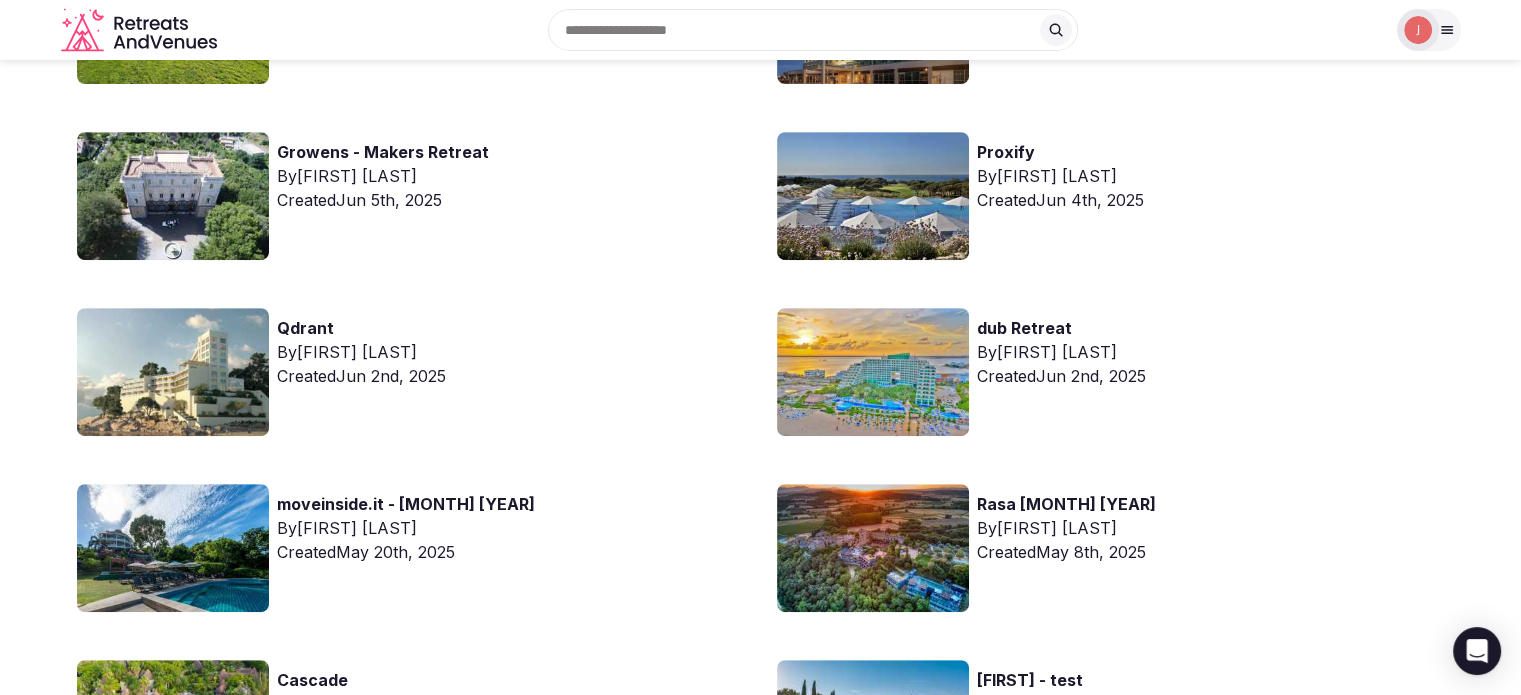 click 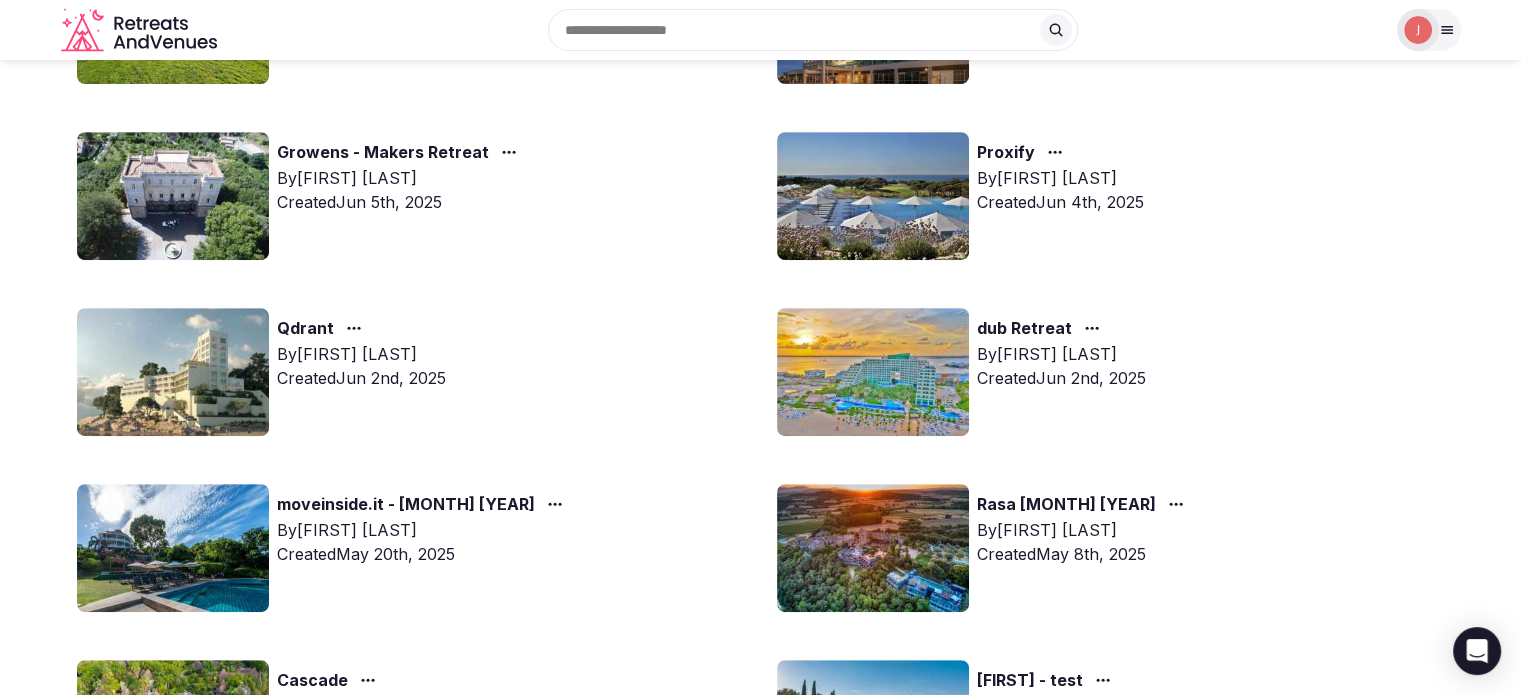 scroll, scrollTop: 0, scrollLeft: 0, axis: both 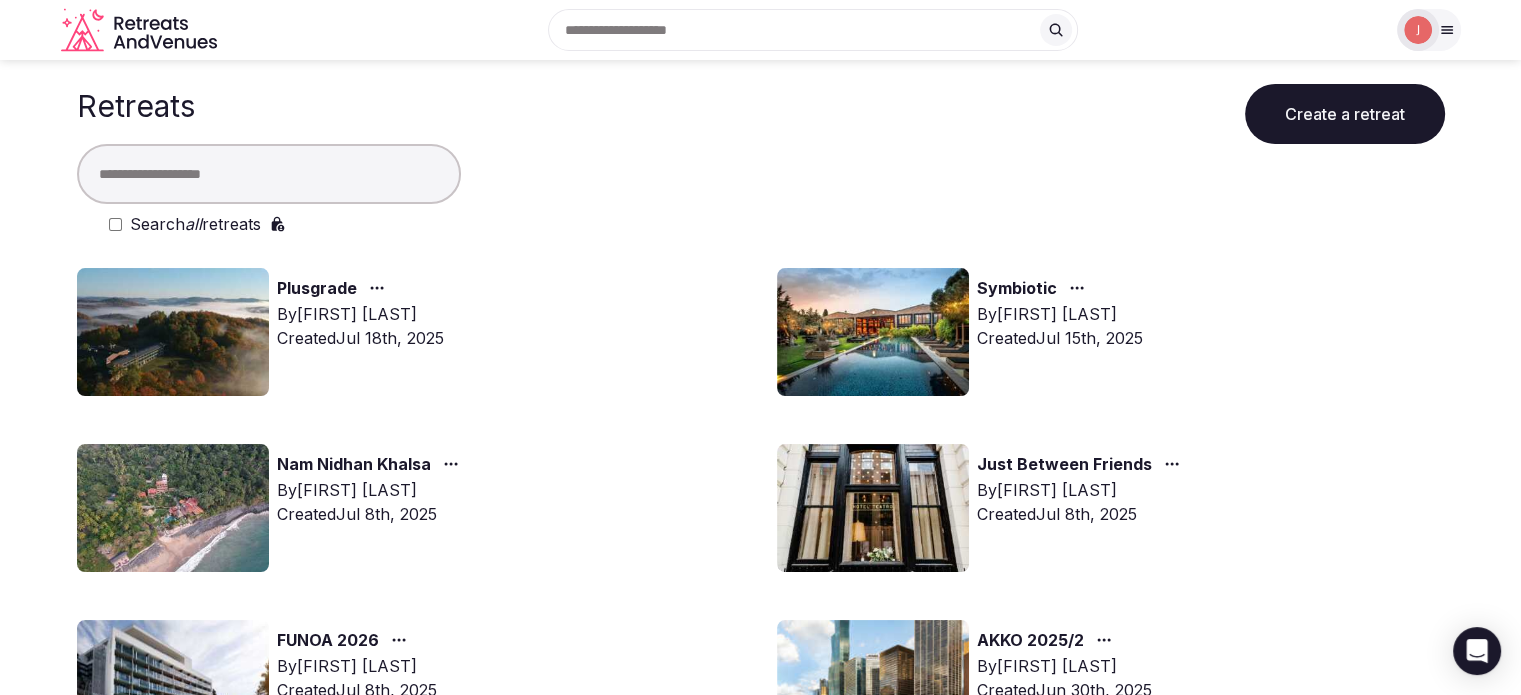 click at bounding box center [269, 174] 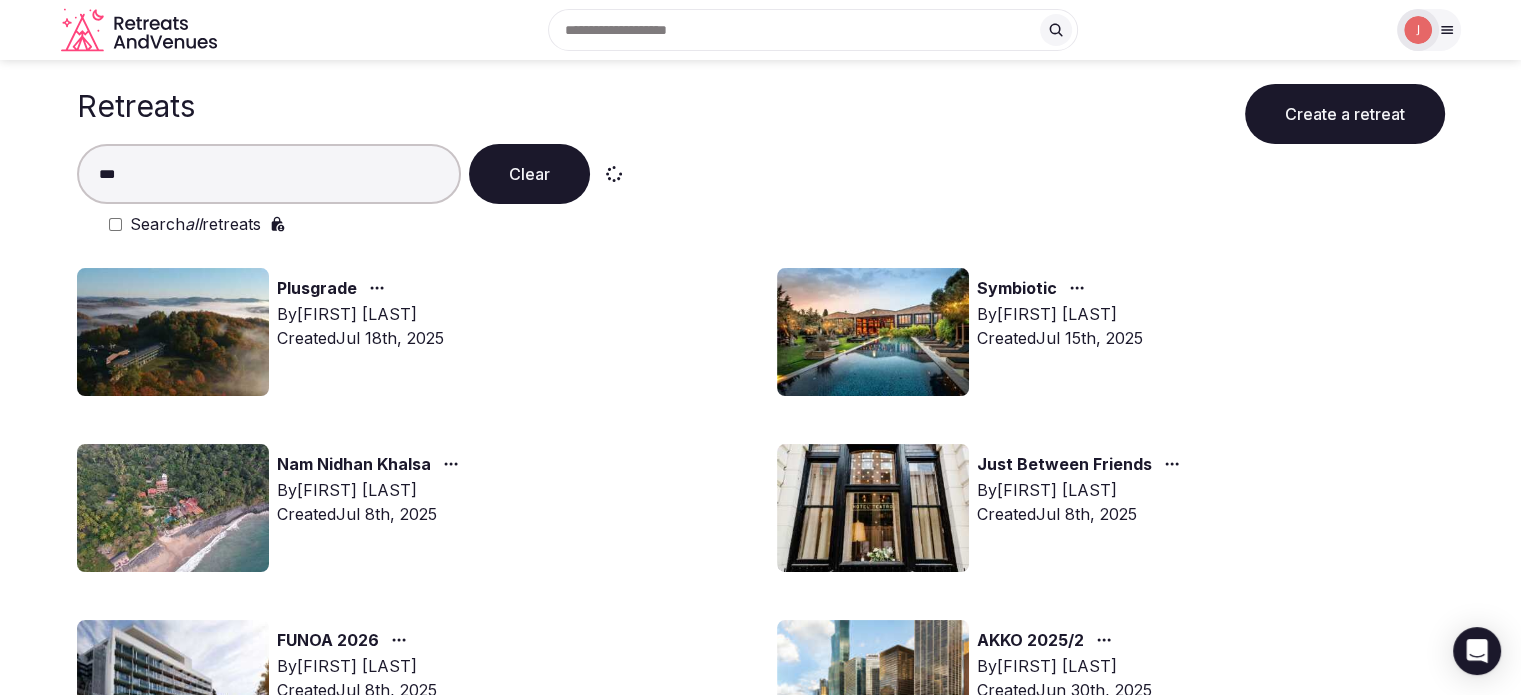 type on "***" 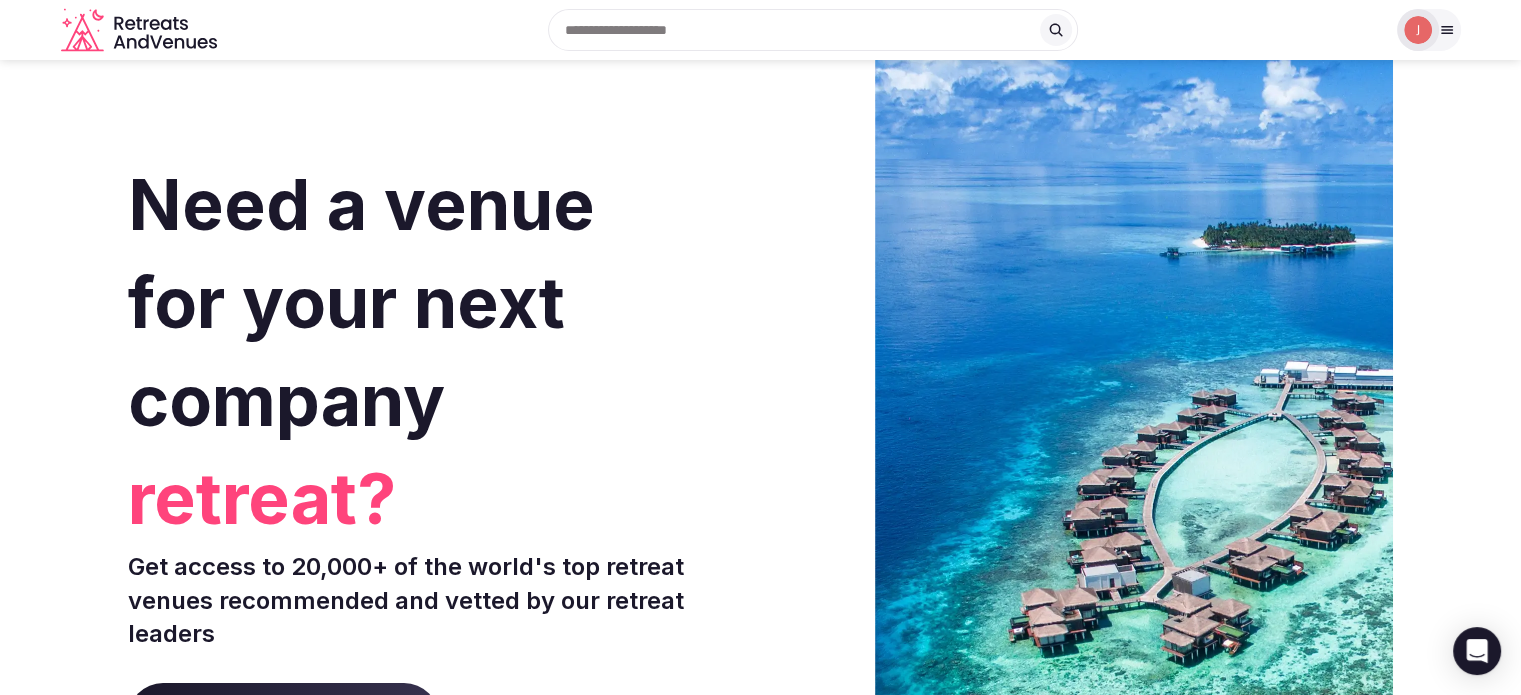 drag, startPoint x: 1384, startPoint y: 29, endPoint x: 1405, endPoint y: 32, distance: 21.213203 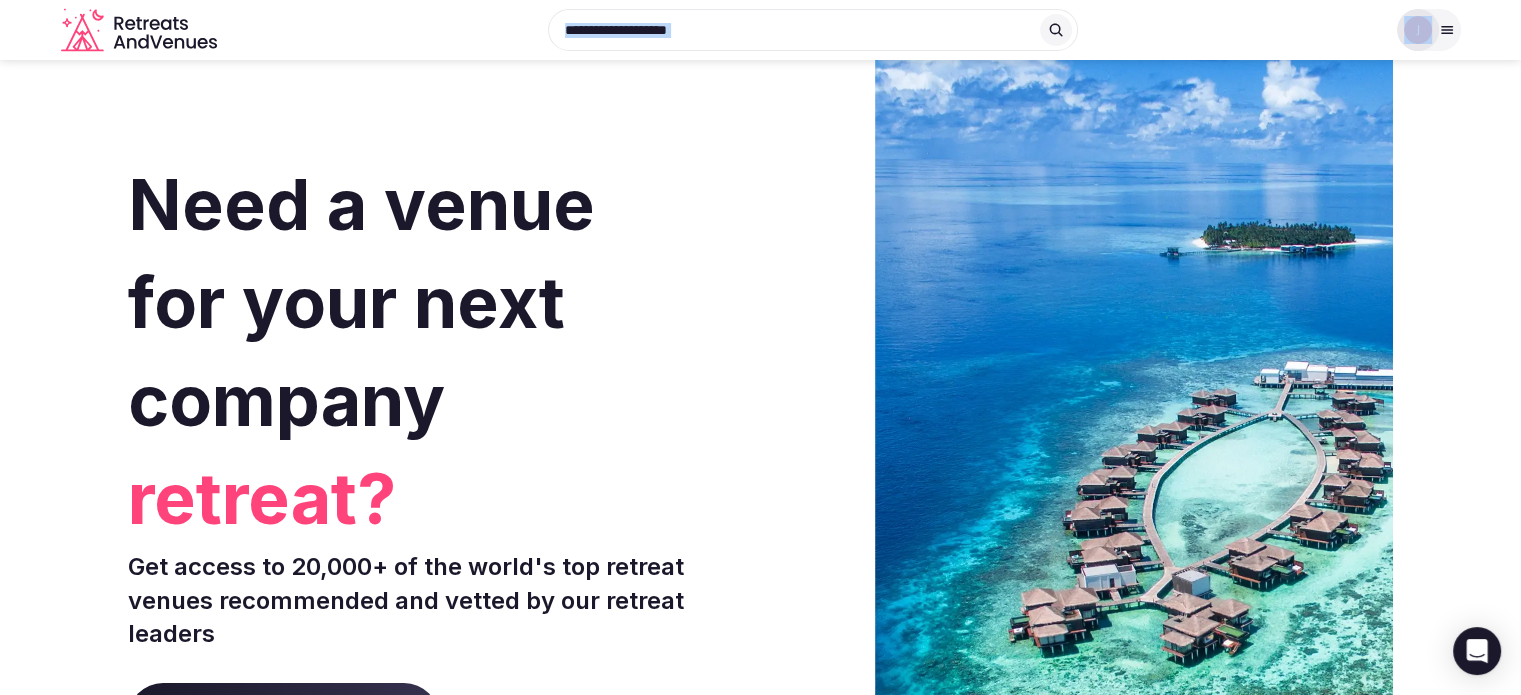 click at bounding box center [1418, 30] 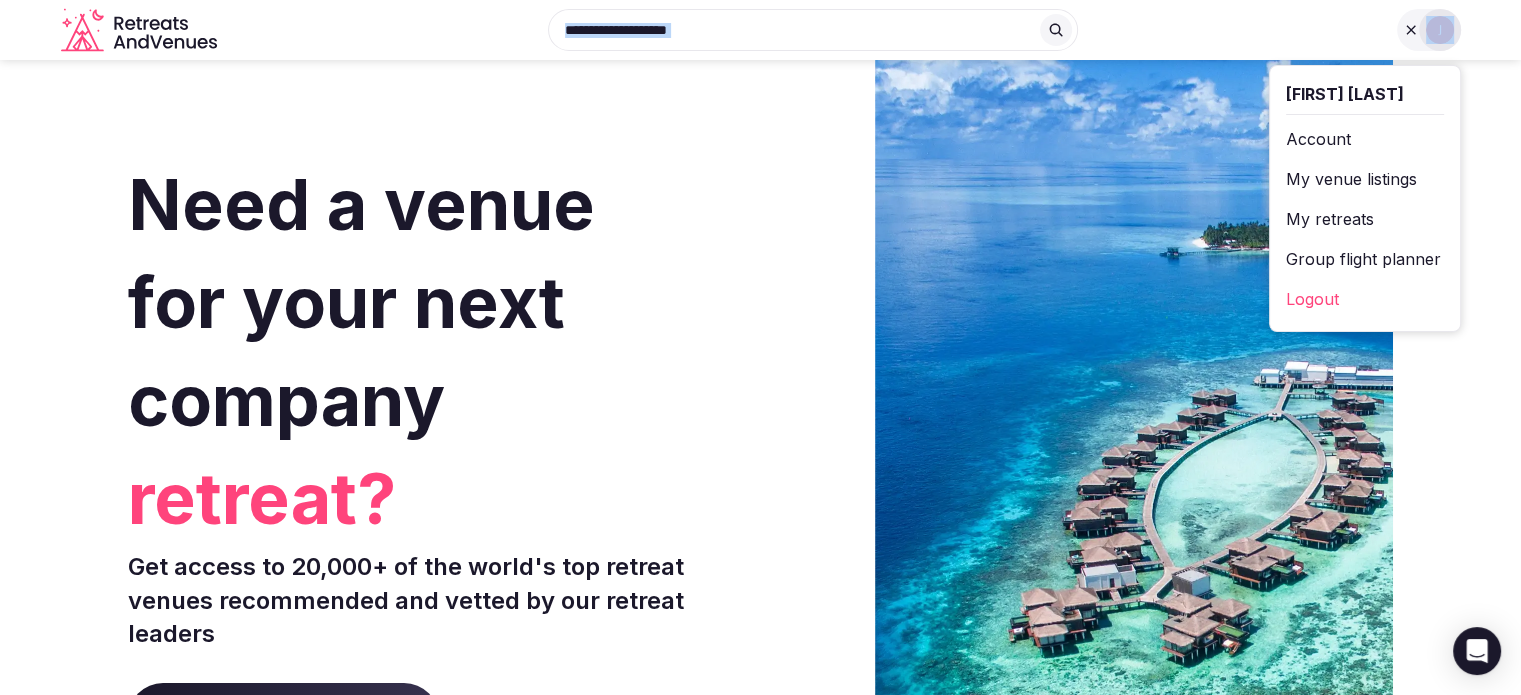 click on "My retreats" at bounding box center (1365, 219) 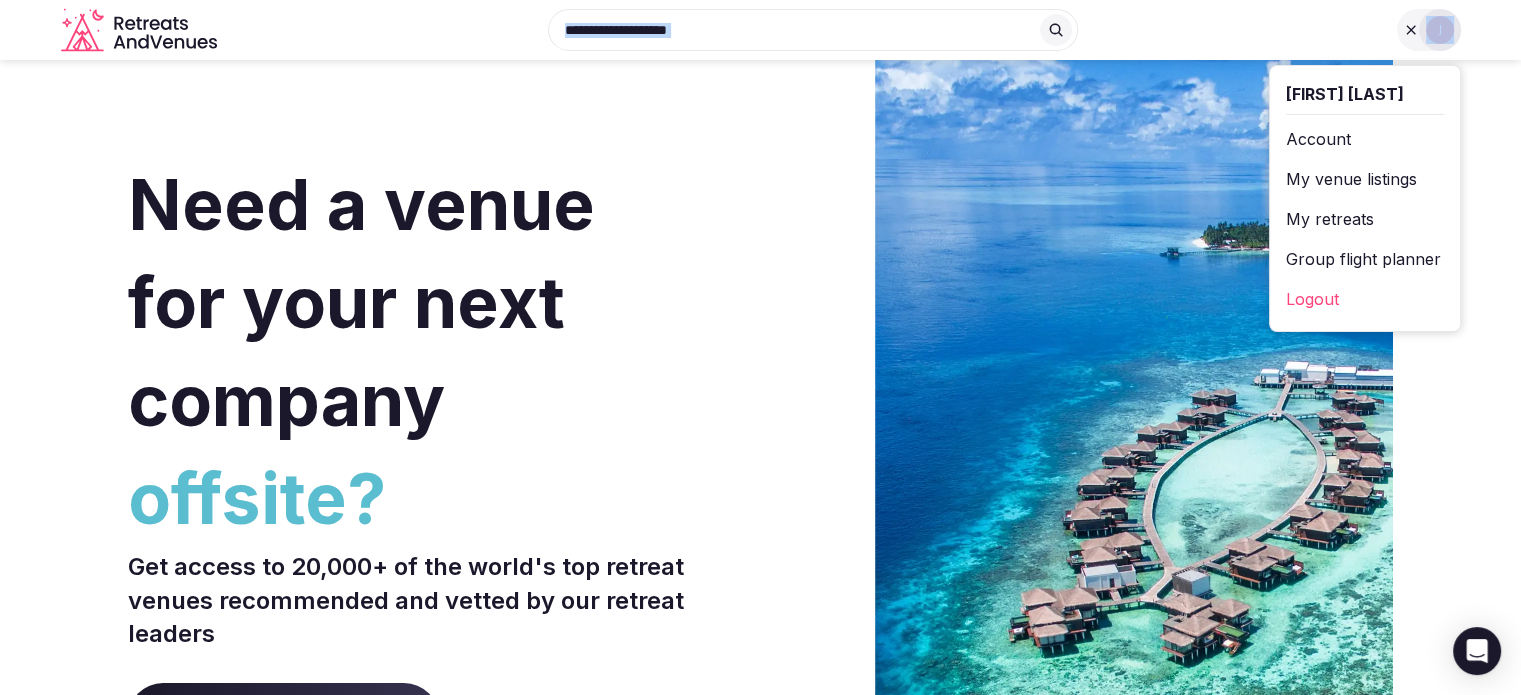 click on "My retreats" at bounding box center [1365, 219] 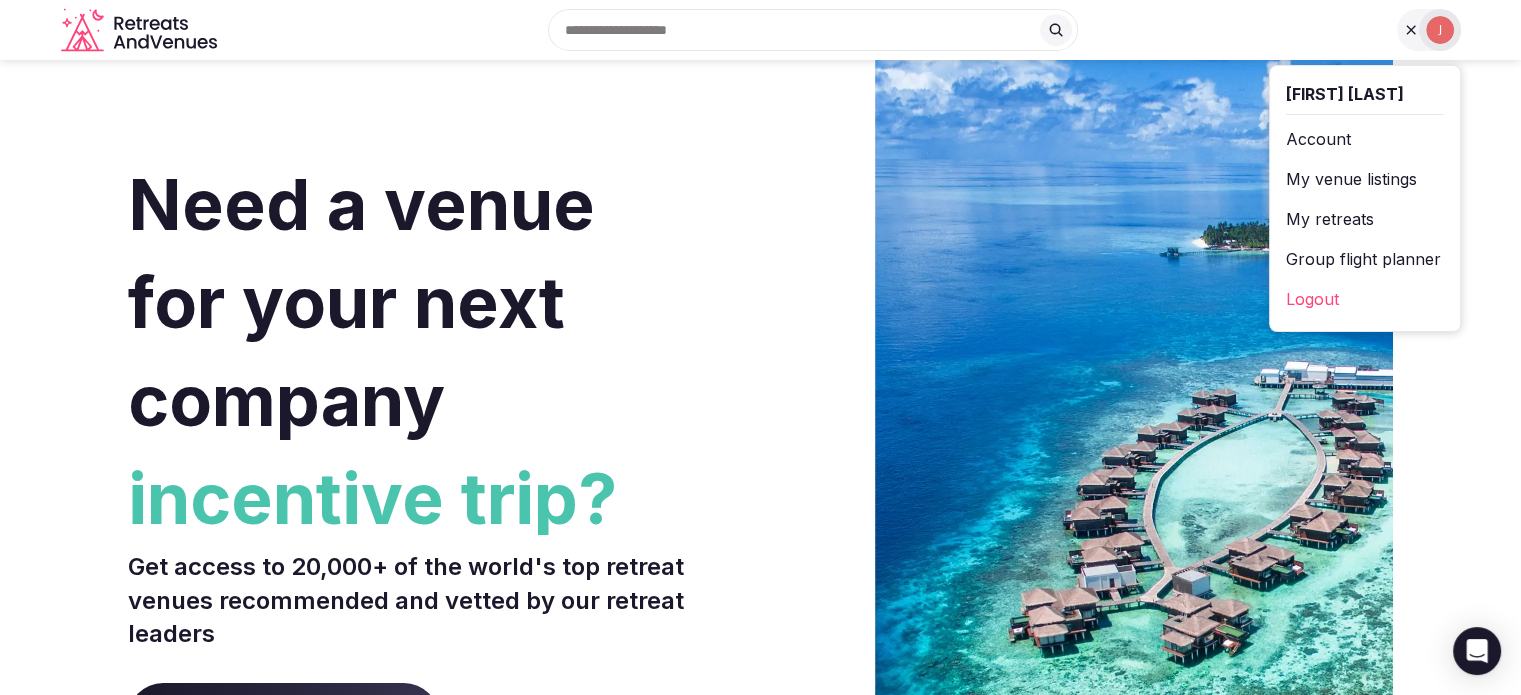 click on "Need a venue for your next company incentive trip? Get access to 20,000+ of the world's top retreat venues recommended and vetted by our retreat leaders Get matched with top venues Trusted by world-class companies like" at bounding box center [440, 598] 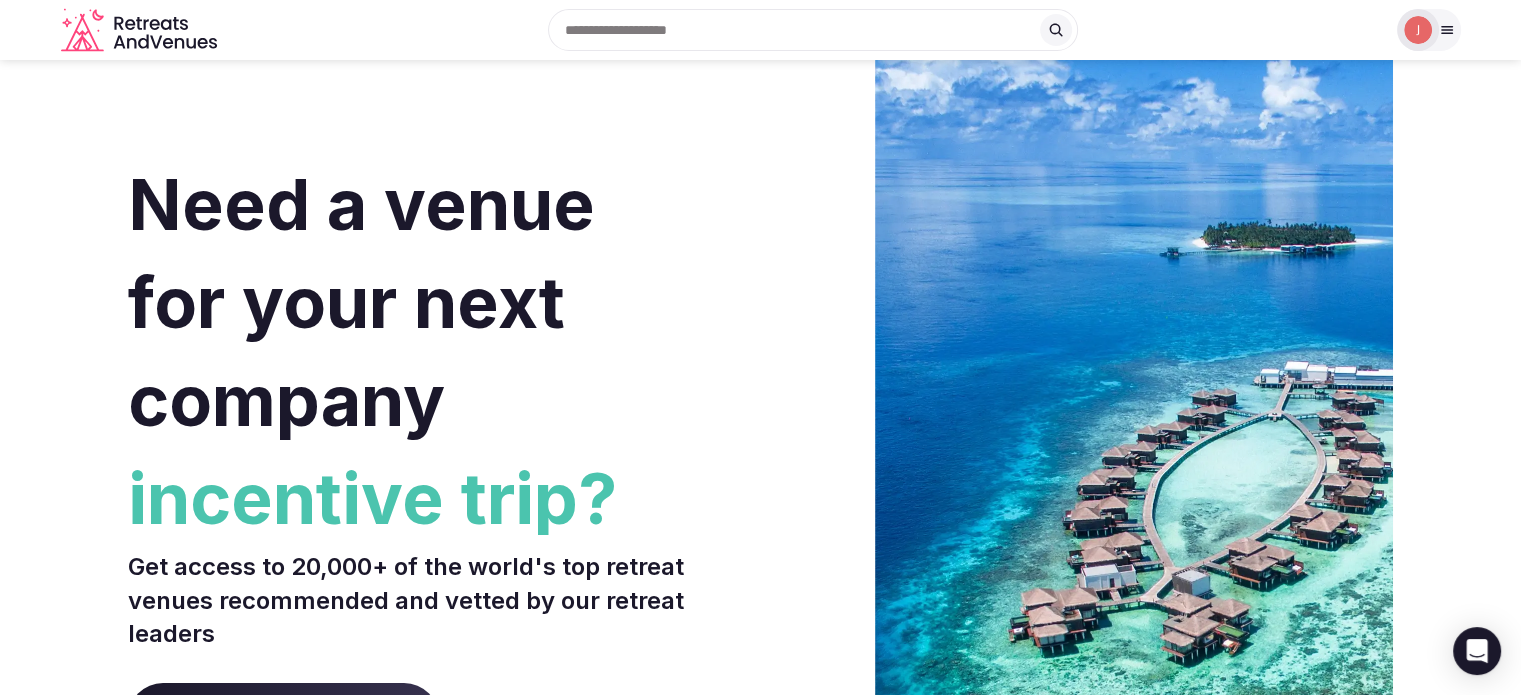 click at bounding box center (1418, 30) 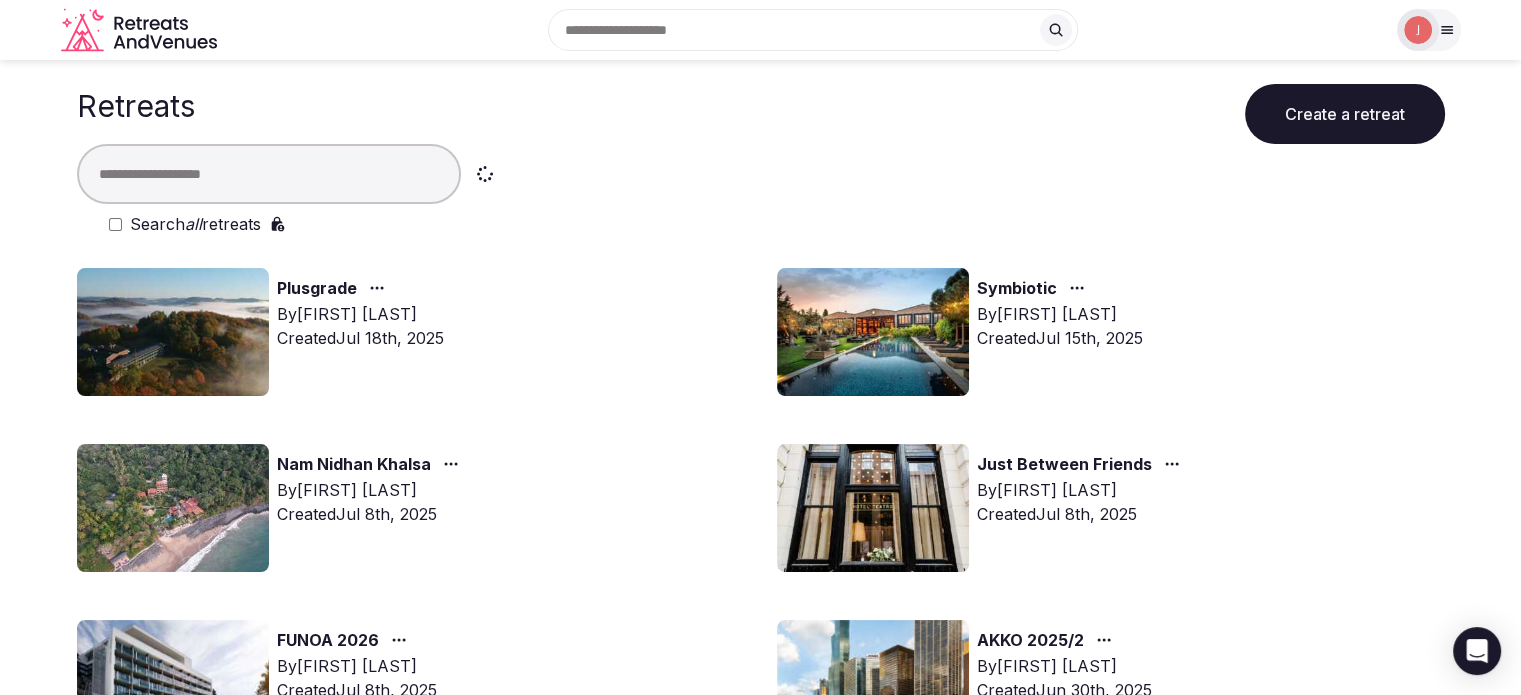 click on "Search  all  retreats" at bounding box center [761, 190] 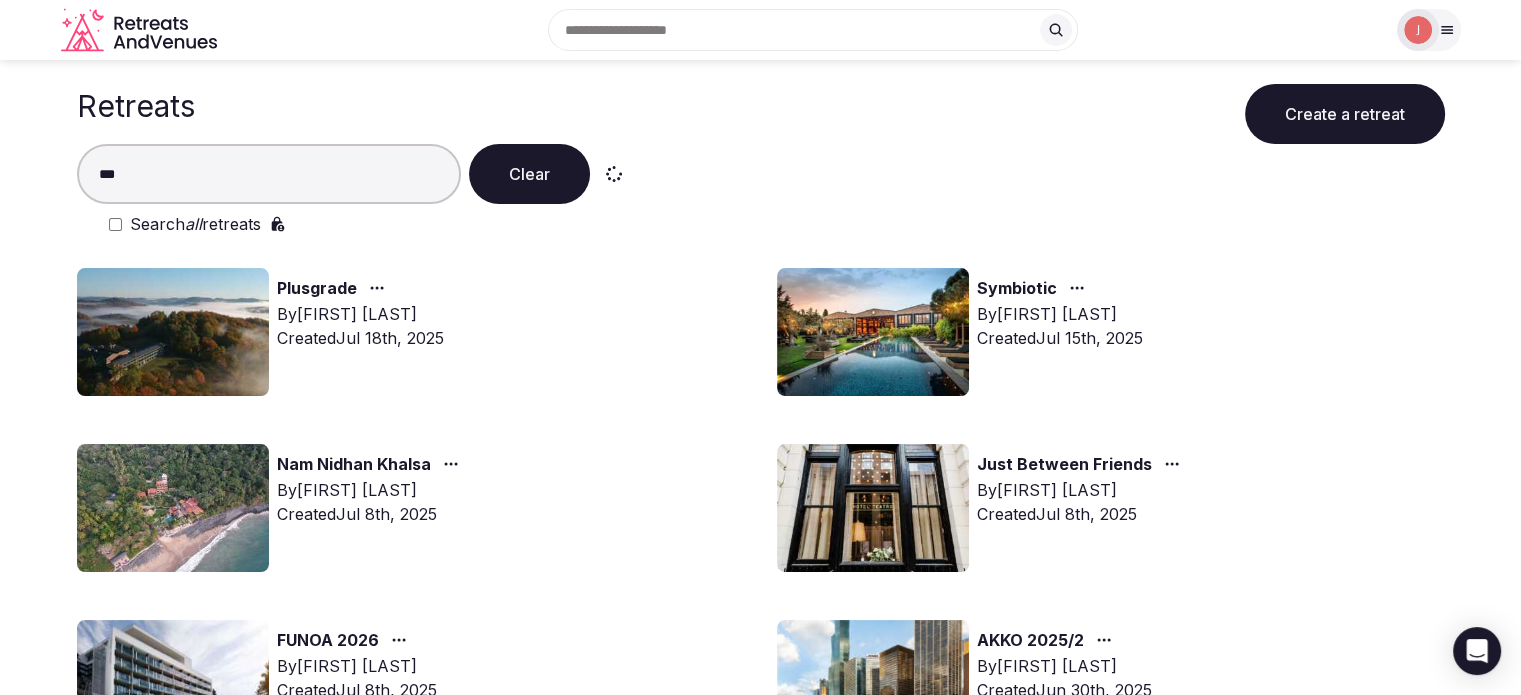 type on "***" 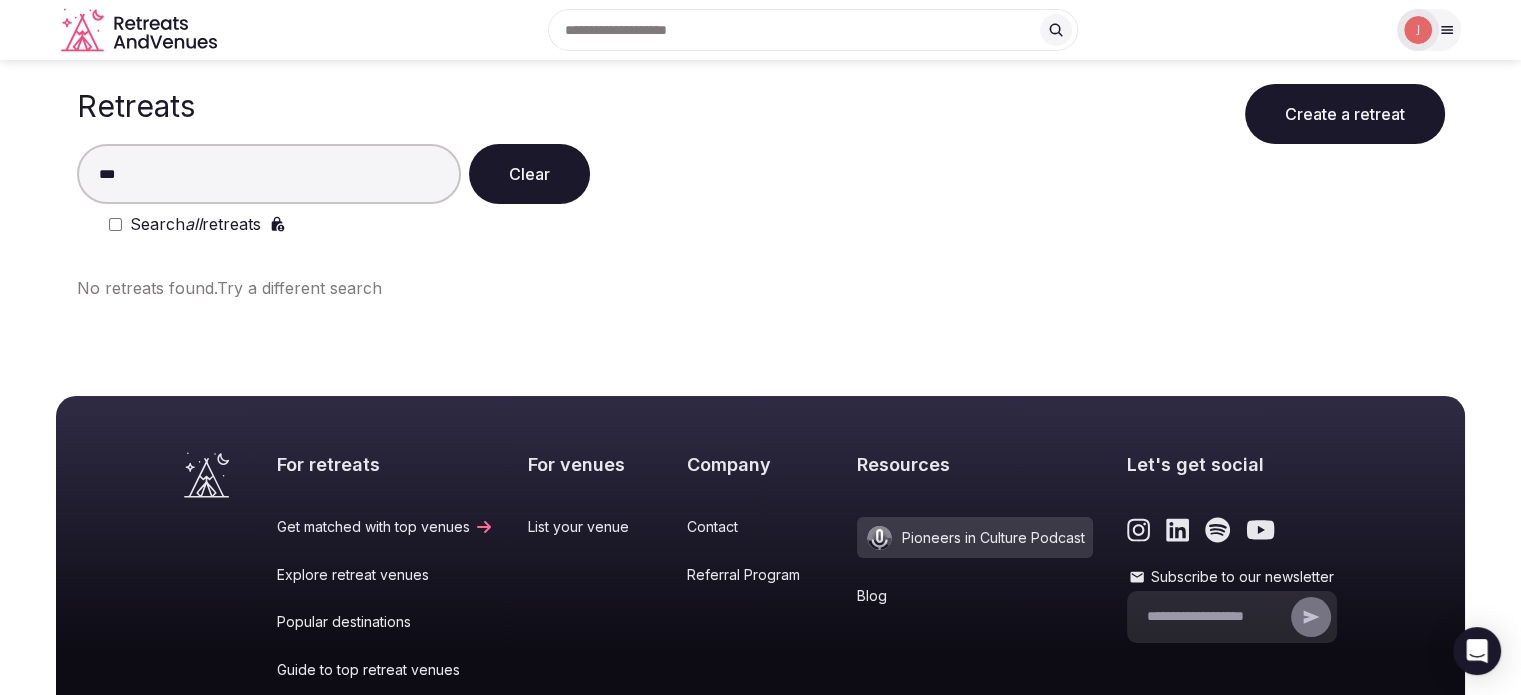 click on "***" at bounding box center [269, 174] 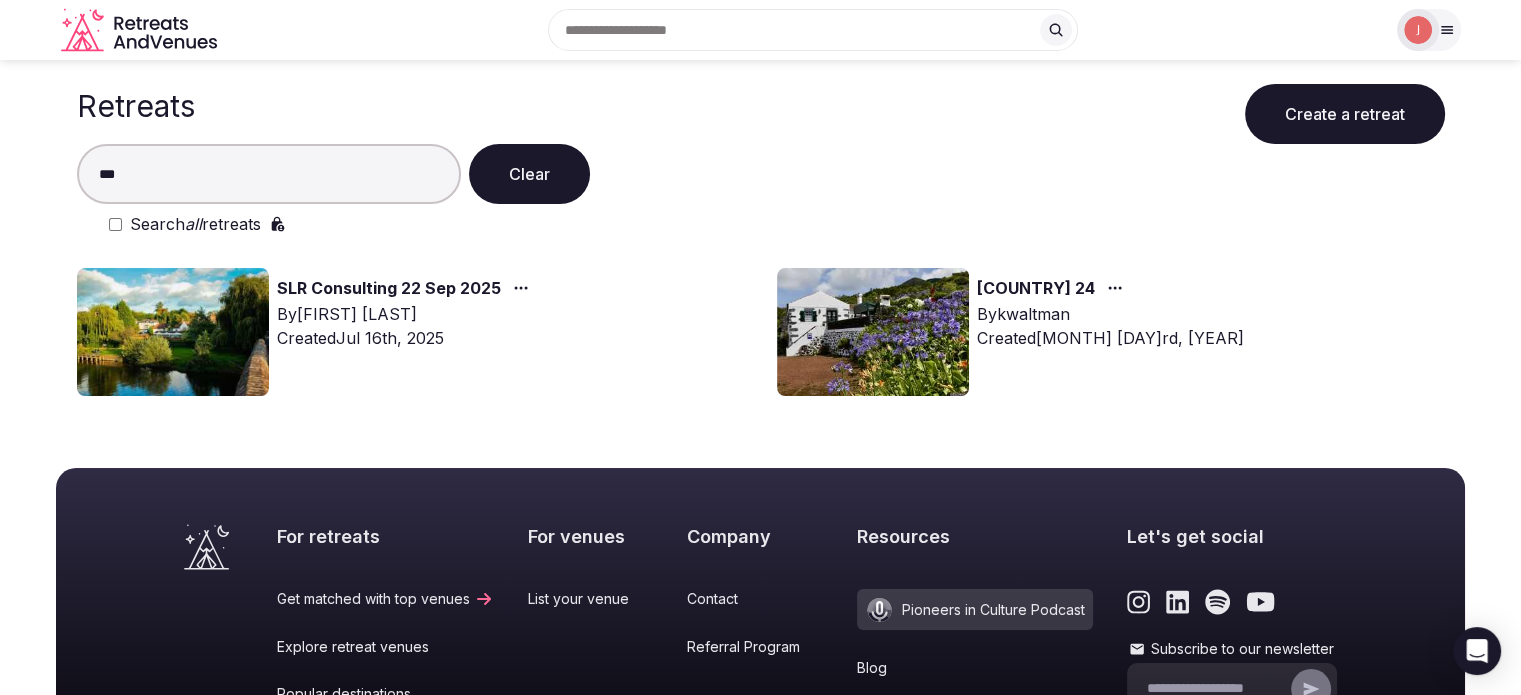 click at bounding box center [173, 332] 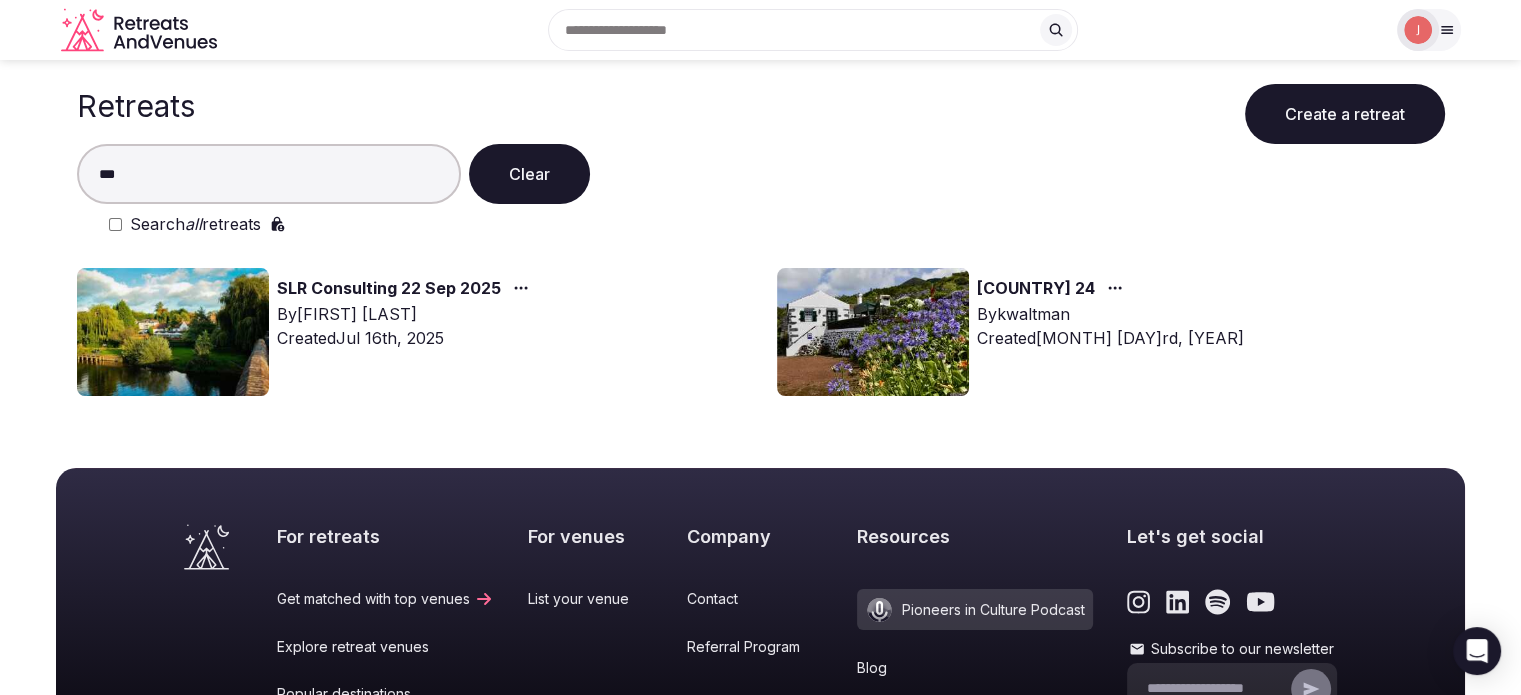 drag, startPoint x: 164, startPoint y: 328, endPoint x: 321, endPoint y: 279, distance: 164.46884 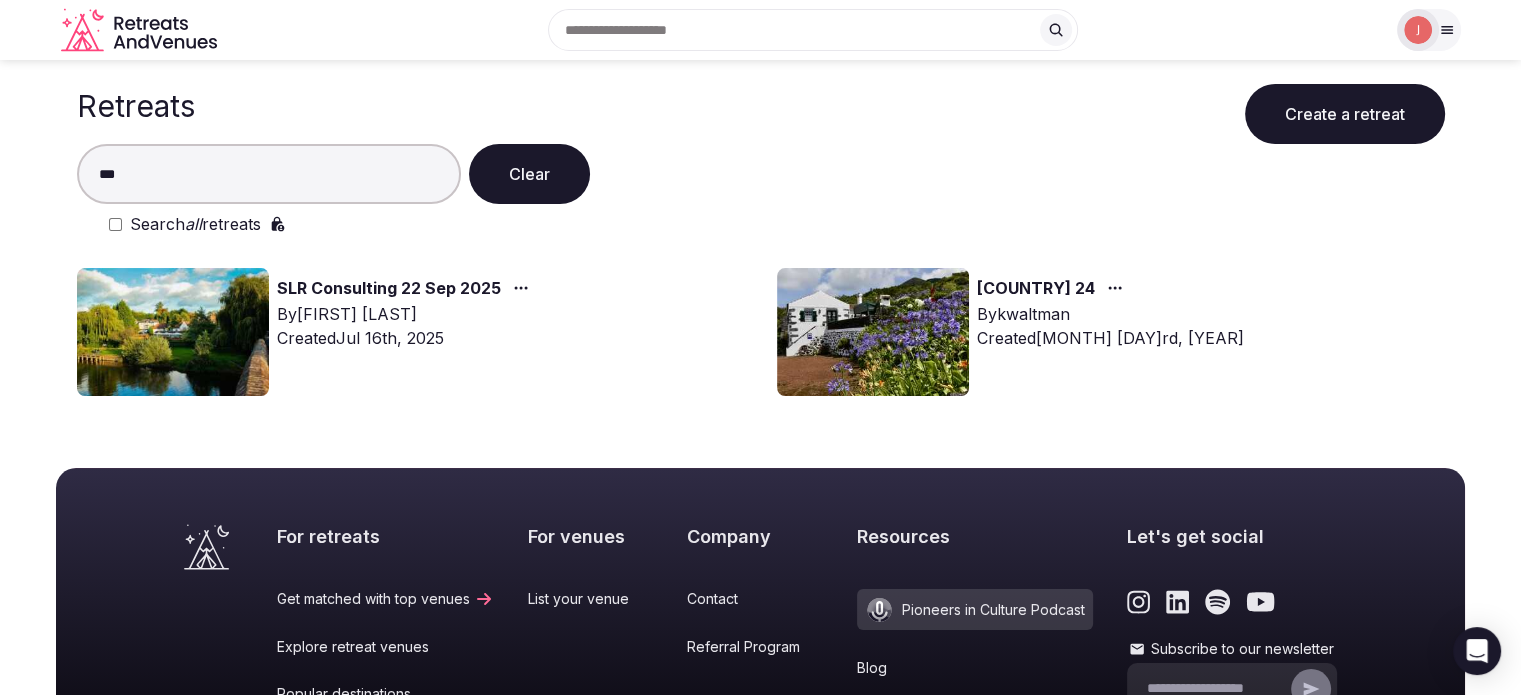 click at bounding box center [173, 332] 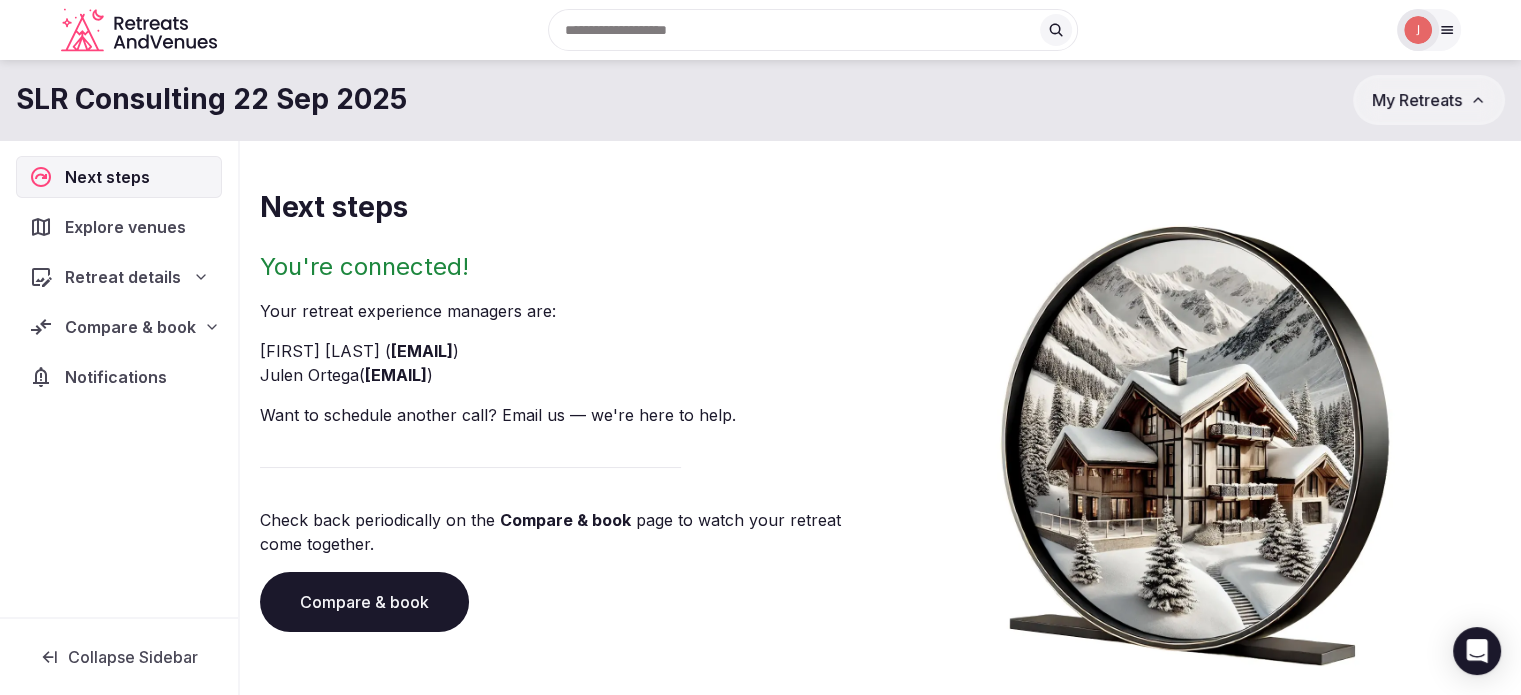 click on "Compare & book" at bounding box center (130, 327) 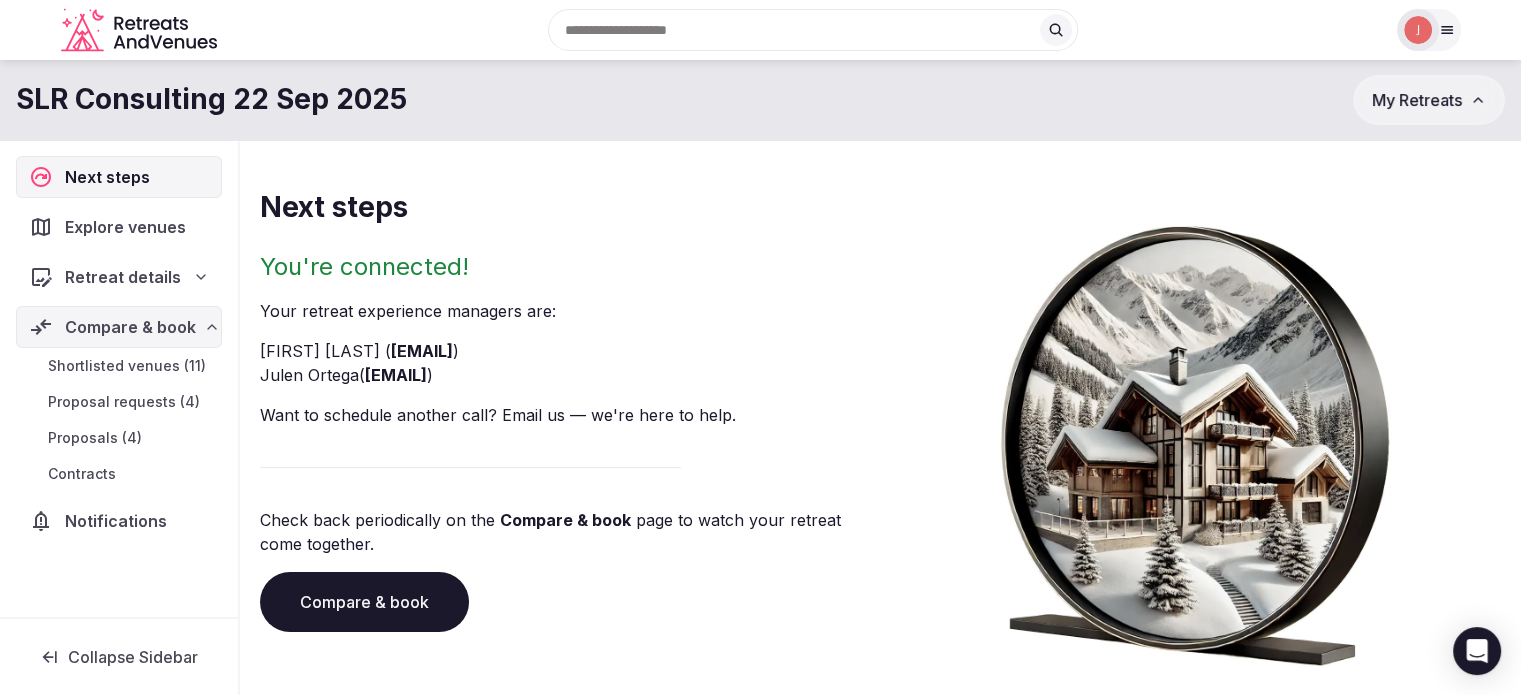 click on "Proposal requests (4)" at bounding box center [124, 402] 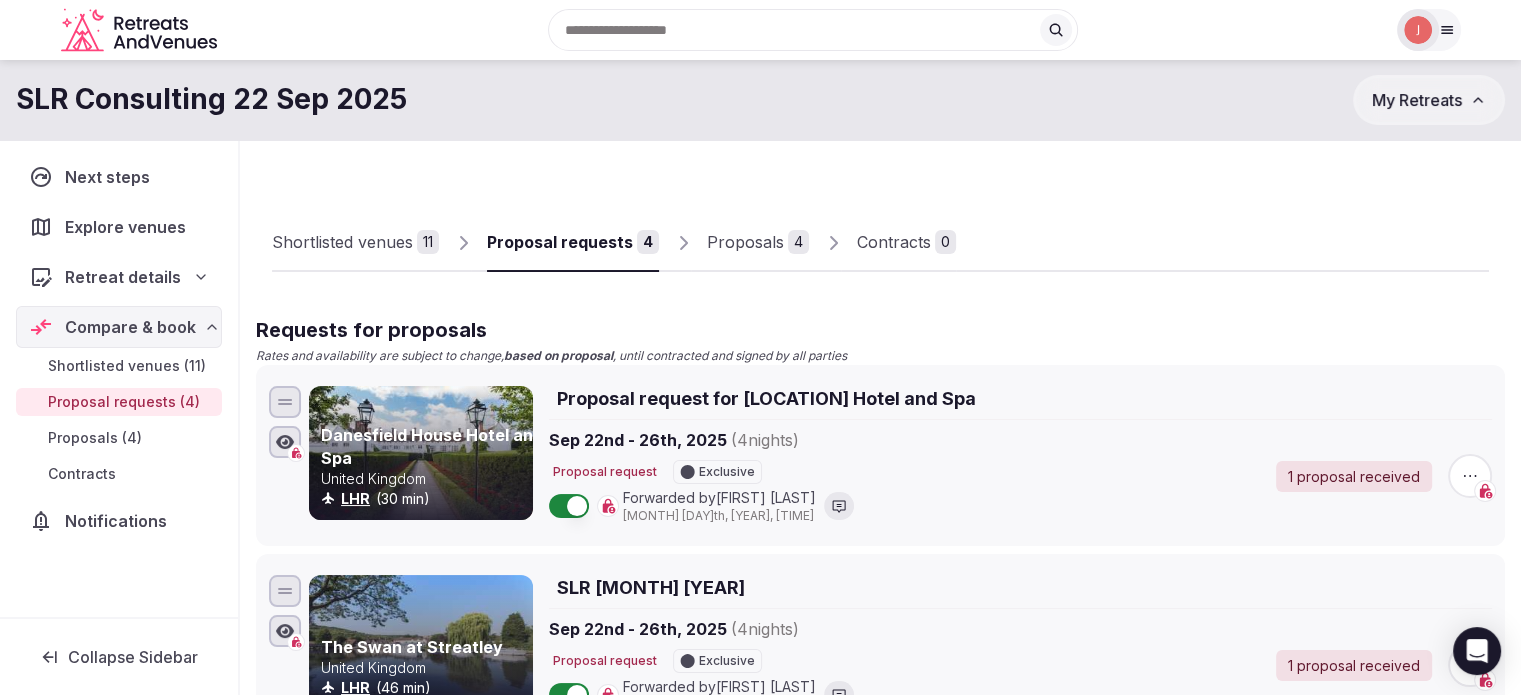 click on "Proposals" at bounding box center (745, 242) 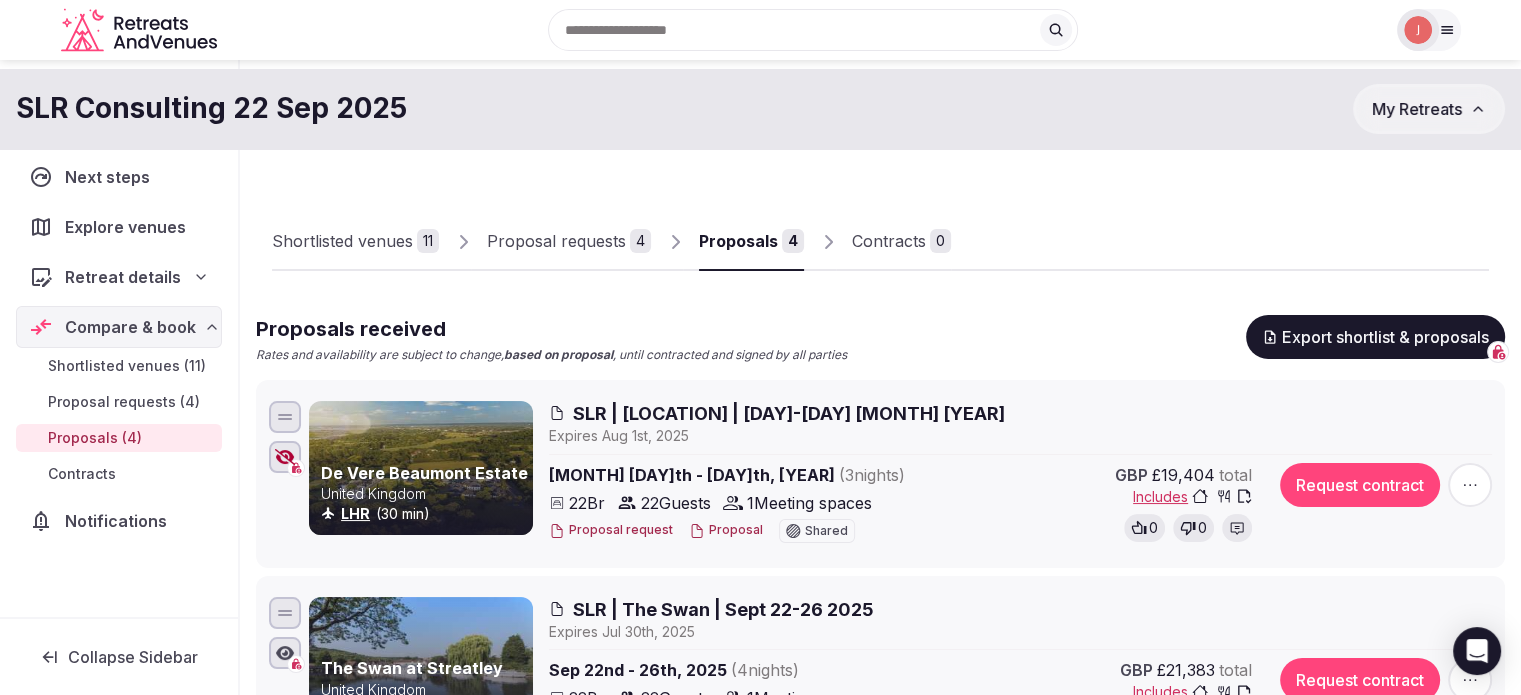 scroll, scrollTop: 0, scrollLeft: 0, axis: both 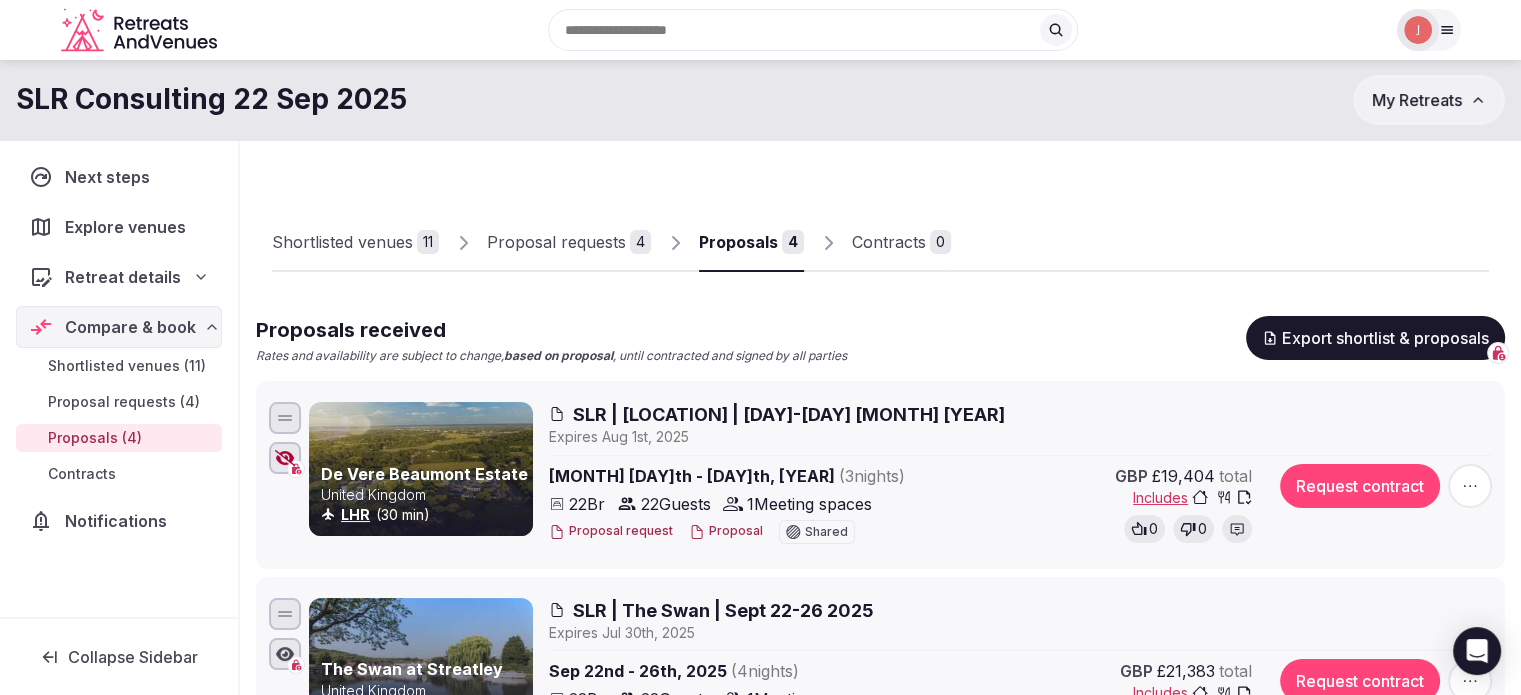 click on "Proposal requests" at bounding box center [556, 242] 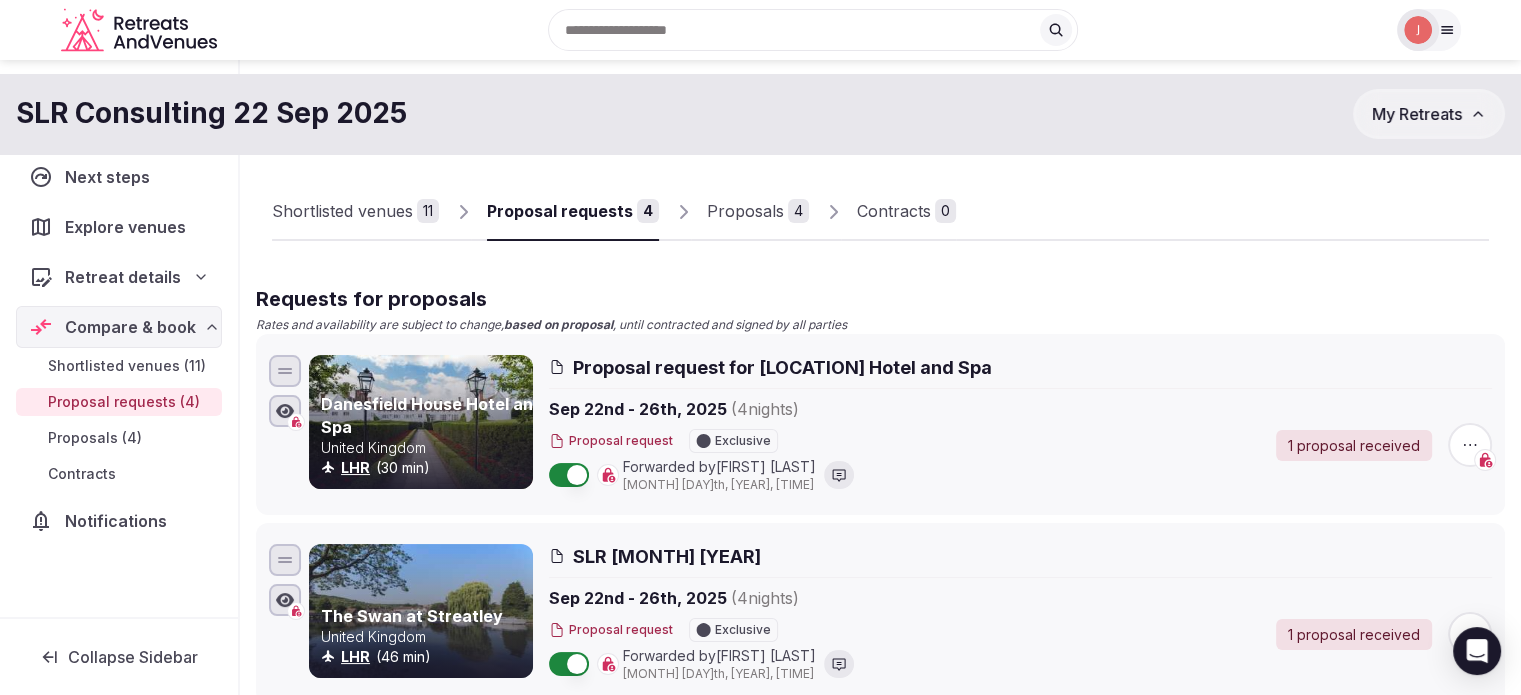 scroll, scrollTop: 0, scrollLeft: 0, axis: both 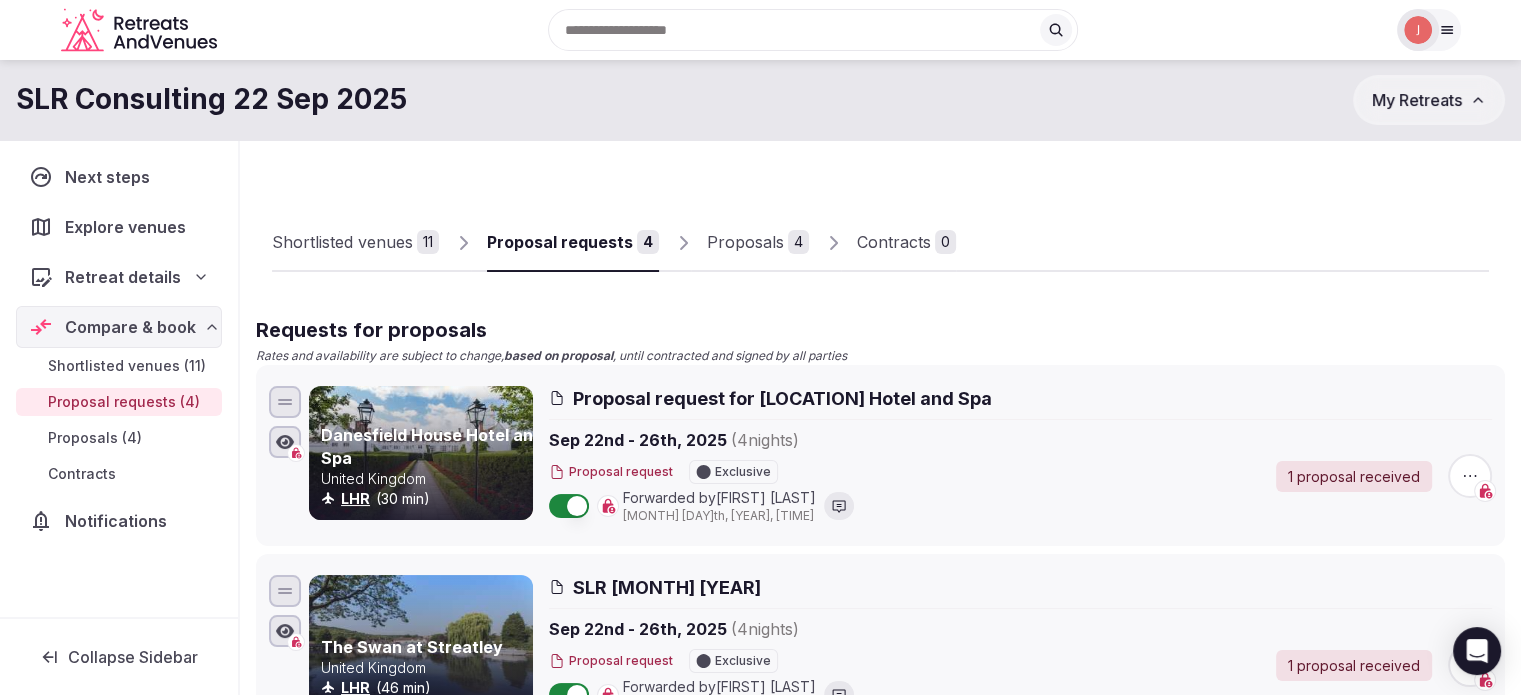 click on "Proposals" at bounding box center (745, 242) 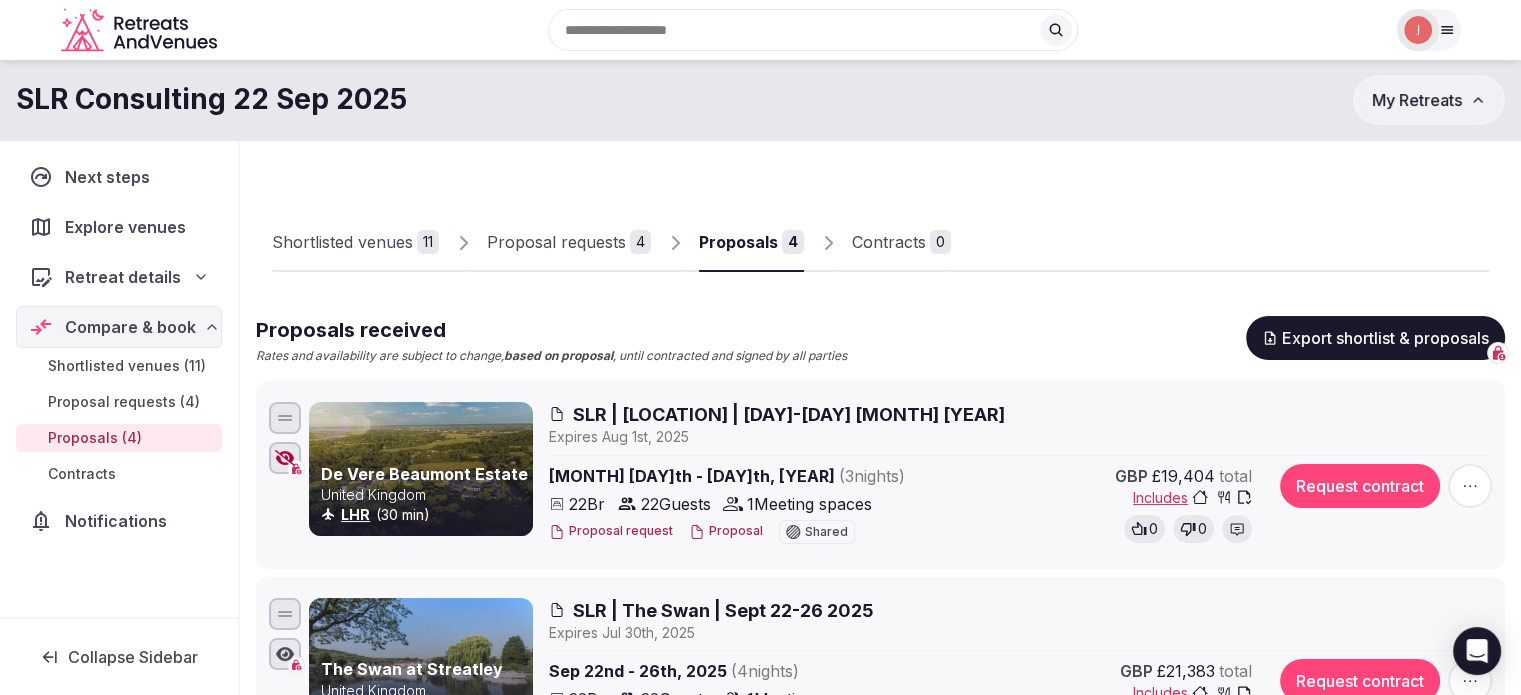 scroll, scrollTop: 0, scrollLeft: 0, axis: both 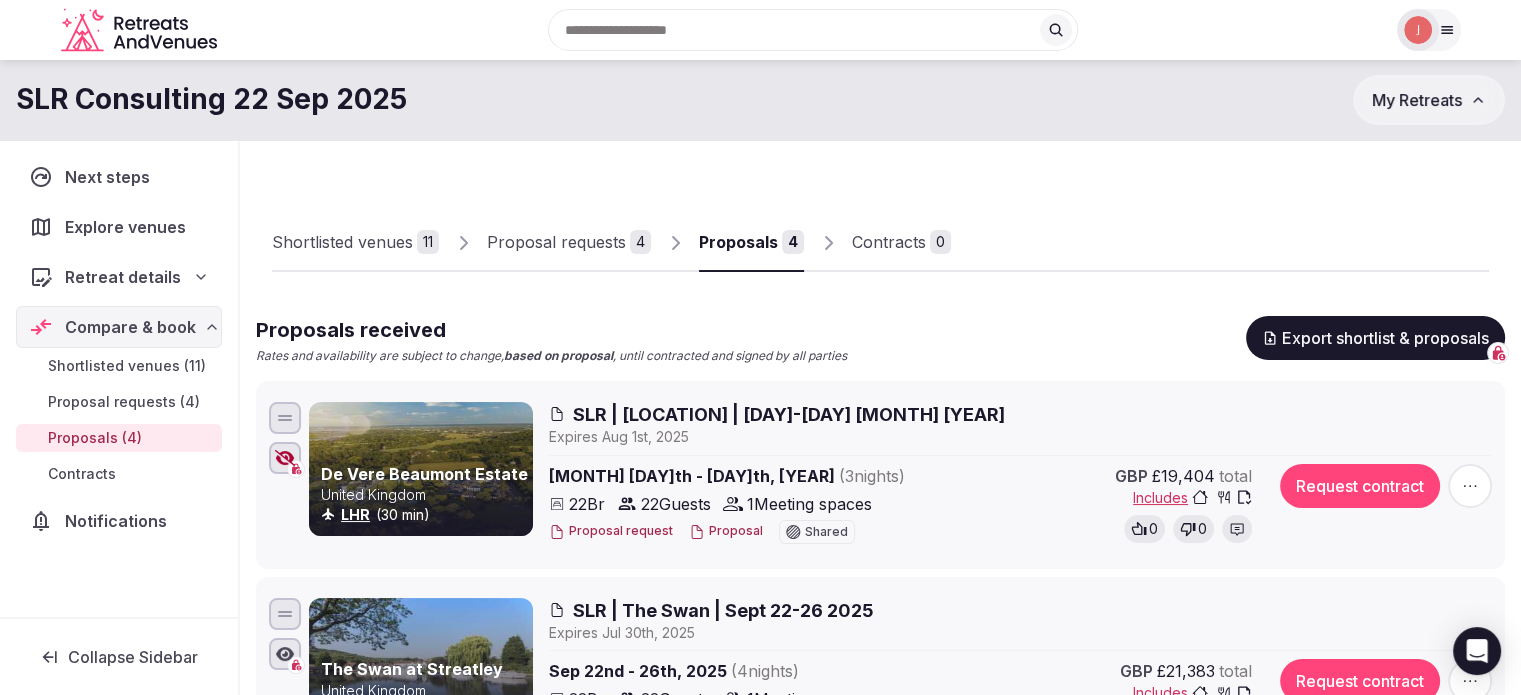 click on "Shortlisted venues" at bounding box center (342, 242) 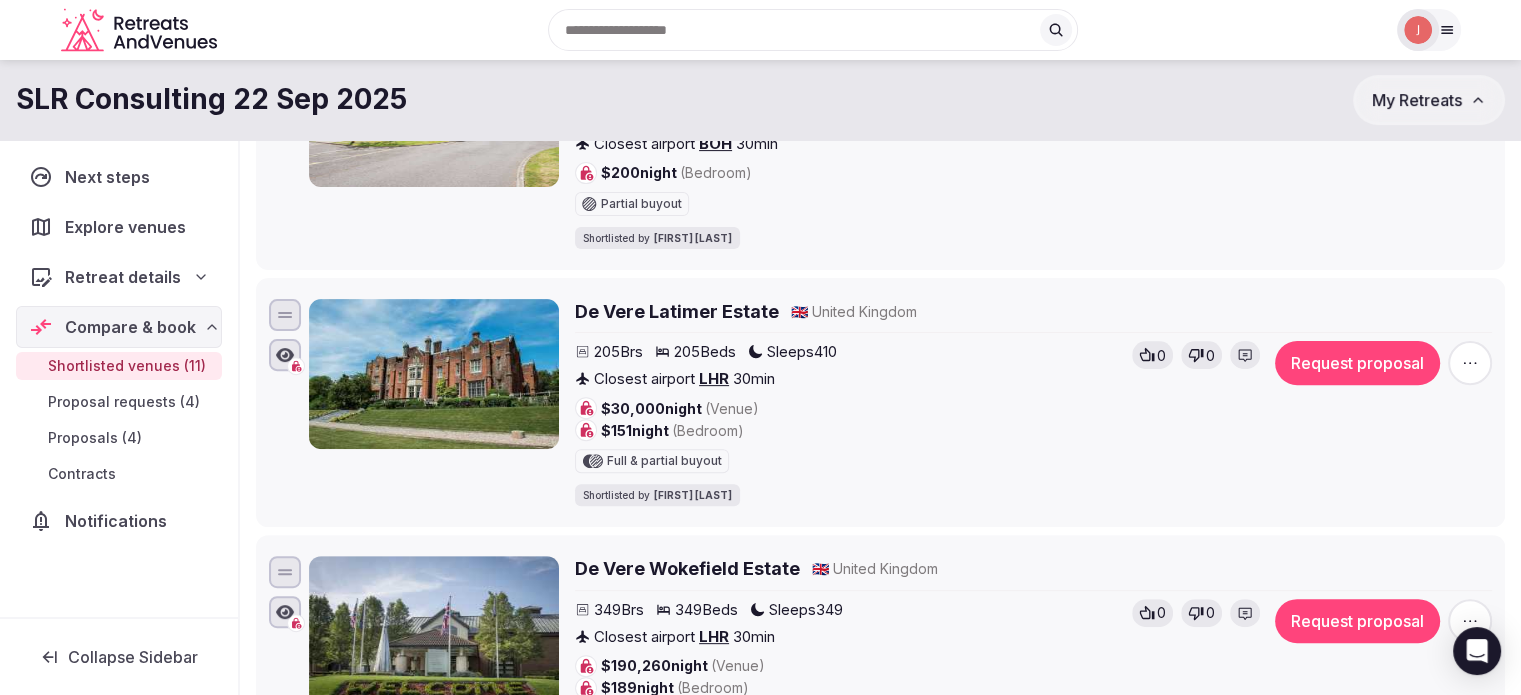 scroll, scrollTop: 0, scrollLeft: 0, axis: both 